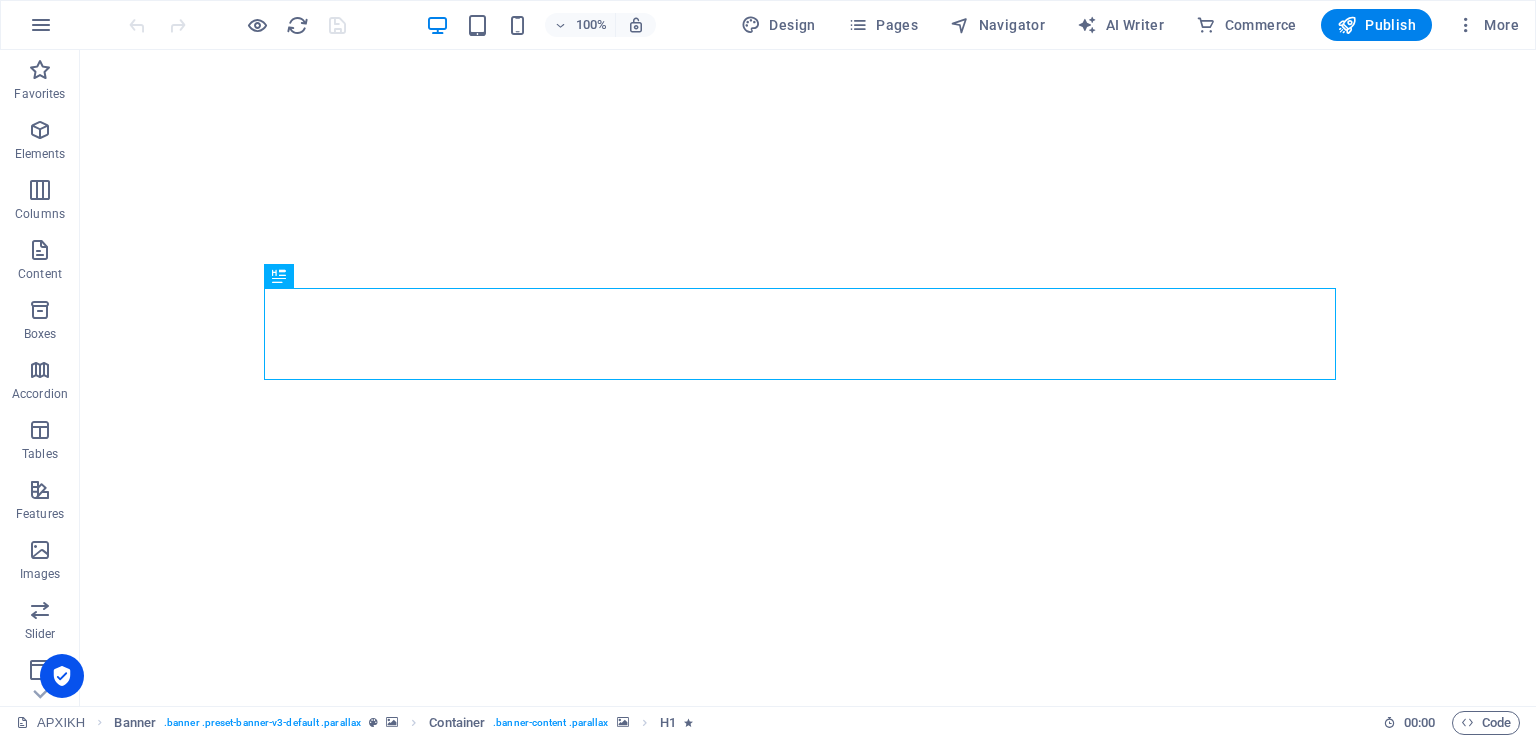 scroll, scrollTop: 0, scrollLeft: 0, axis: both 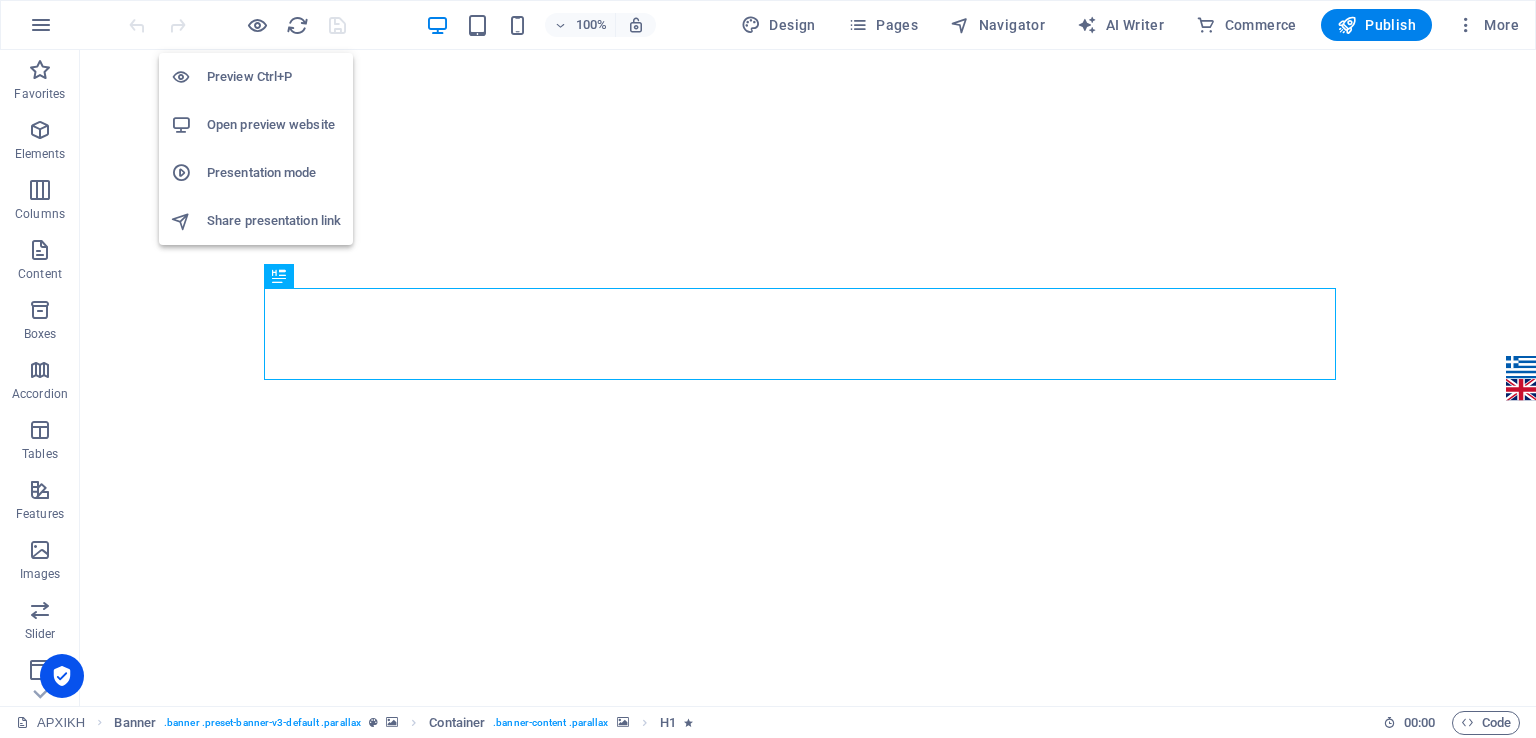 click on "Presentation mode" at bounding box center [274, 173] 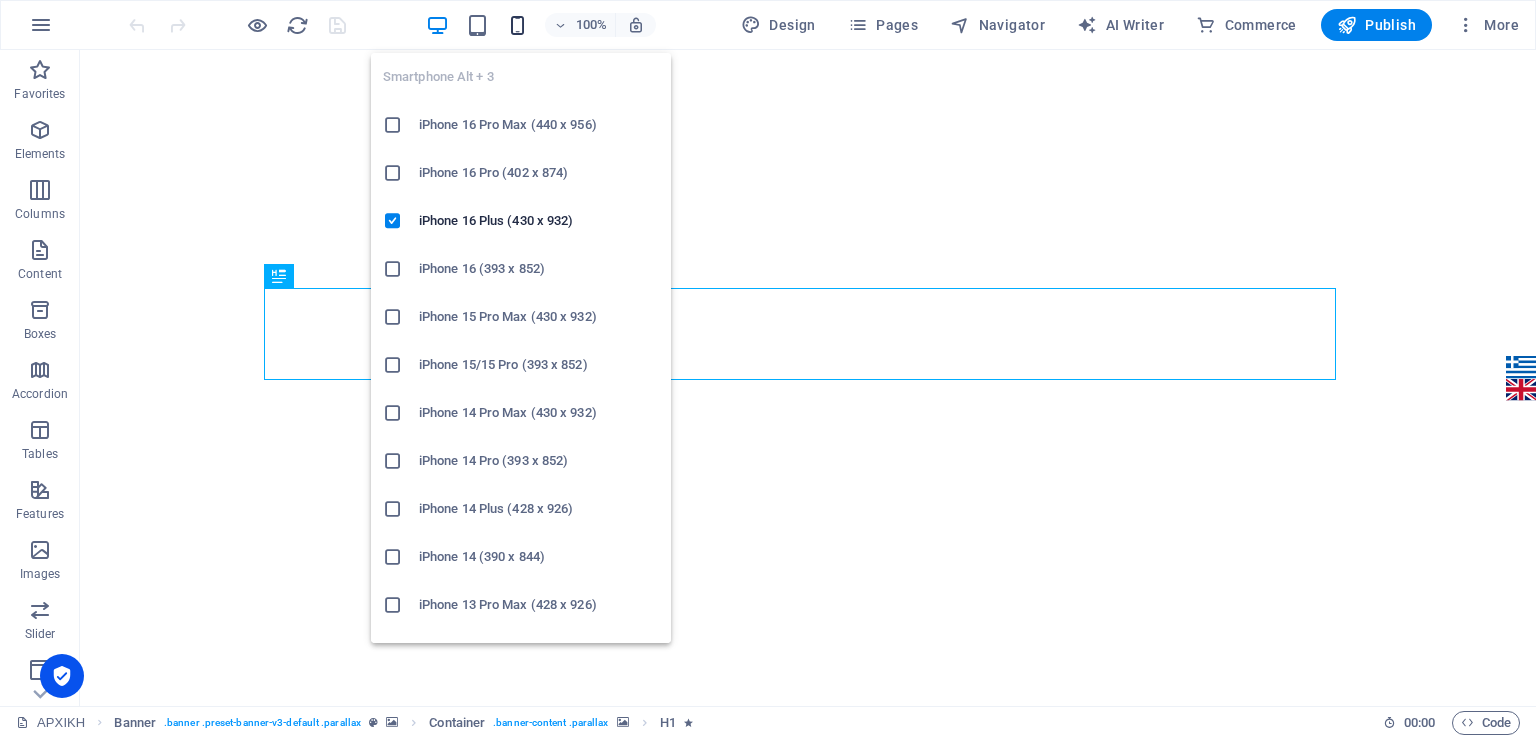 click at bounding box center [517, 25] 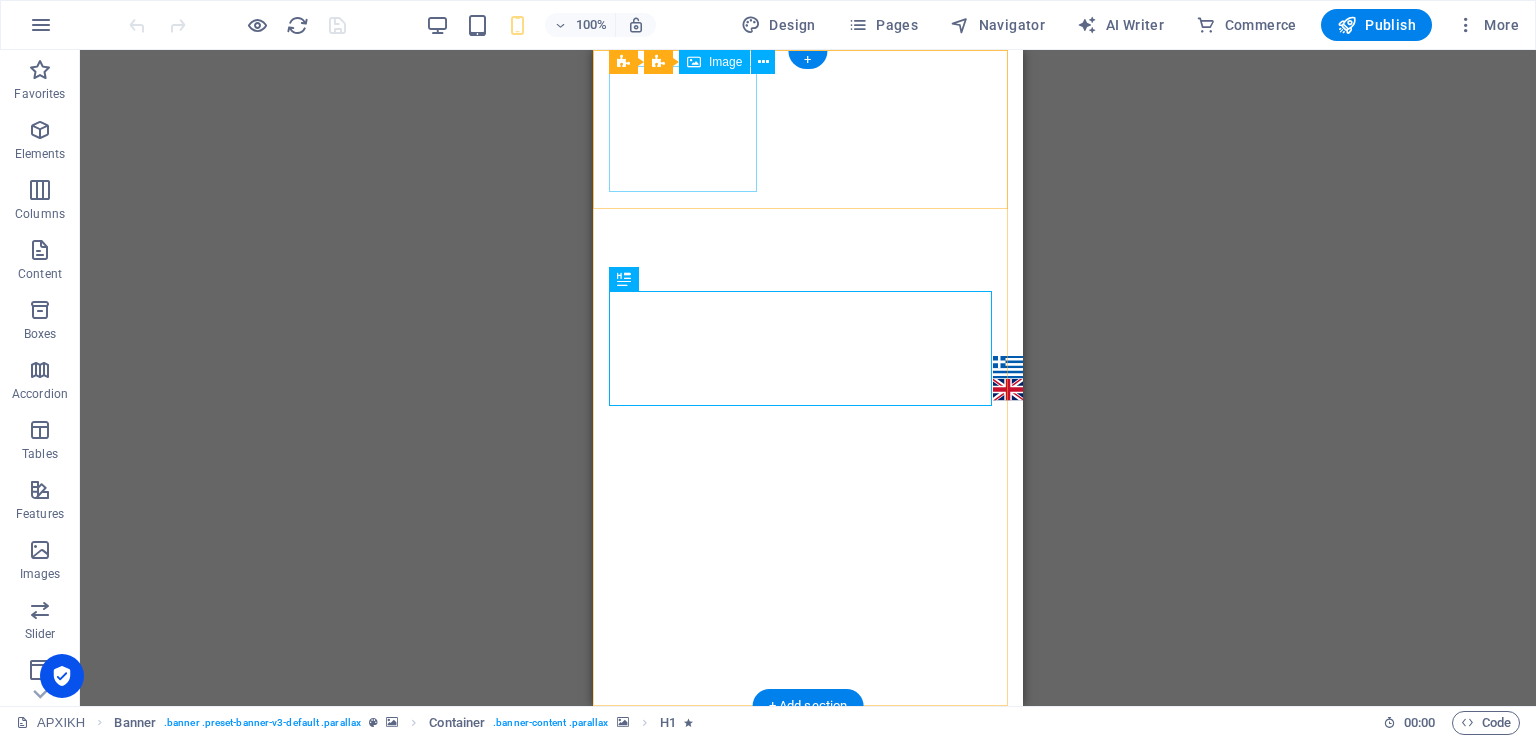 click at bounding box center [808, 785] 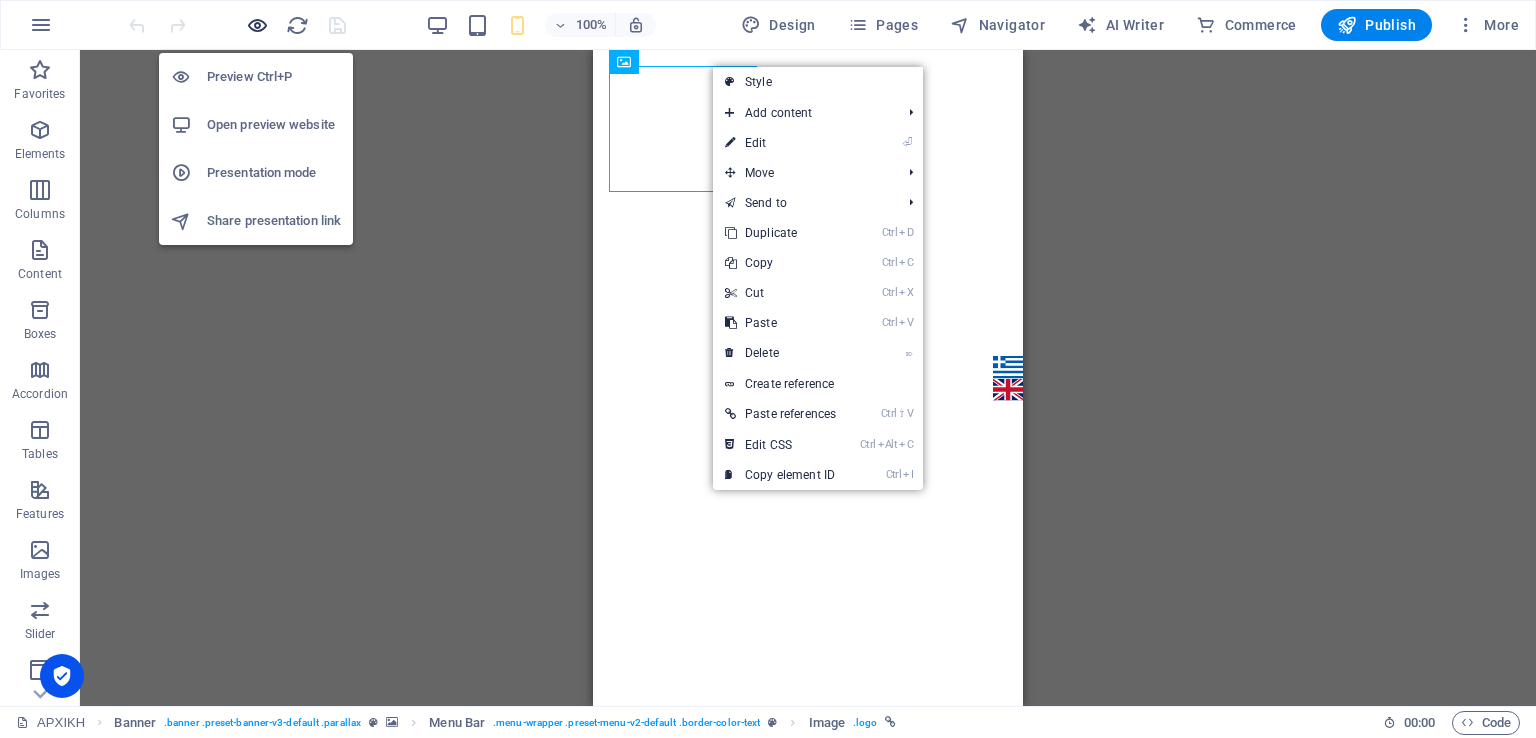 click at bounding box center [257, 25] 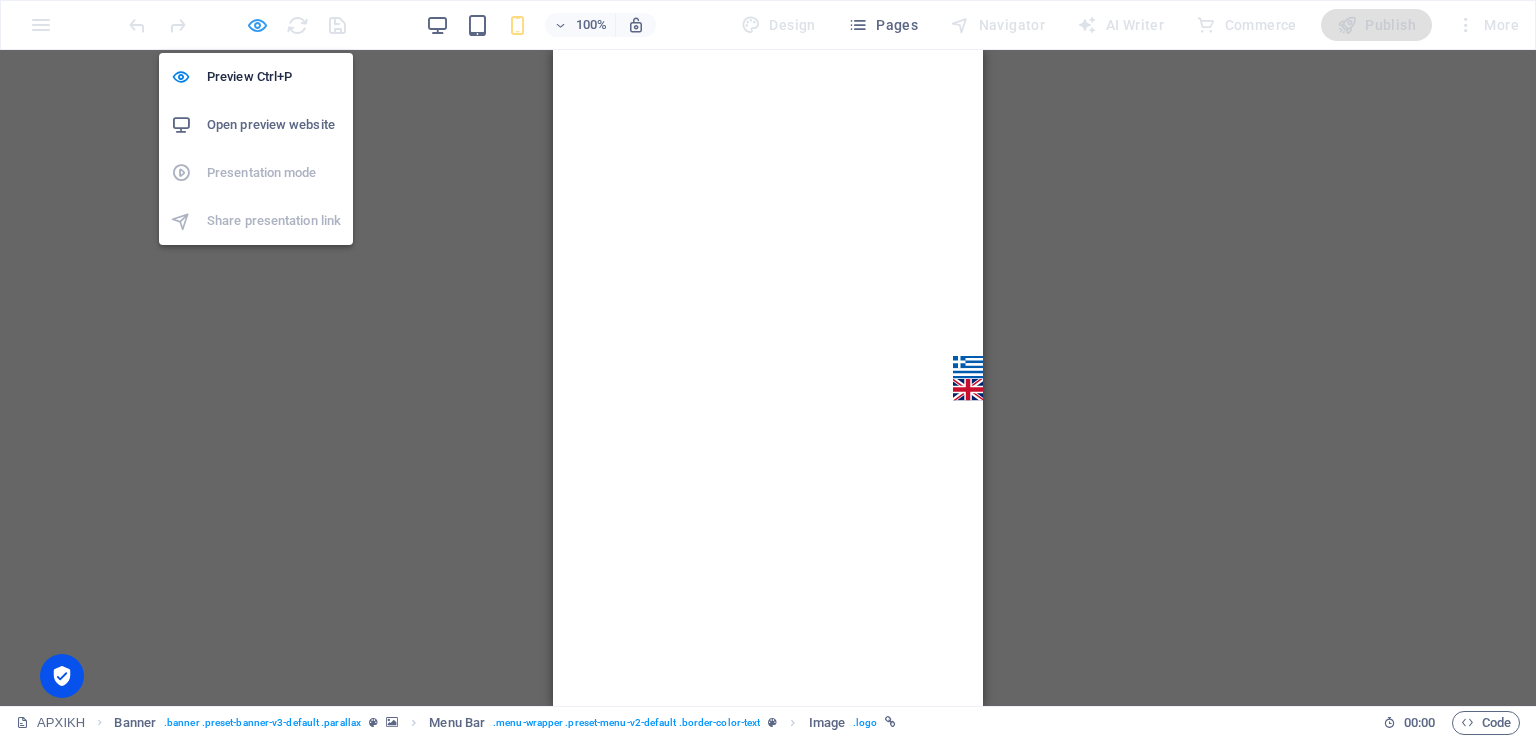 click at bounding box center (257, 25) 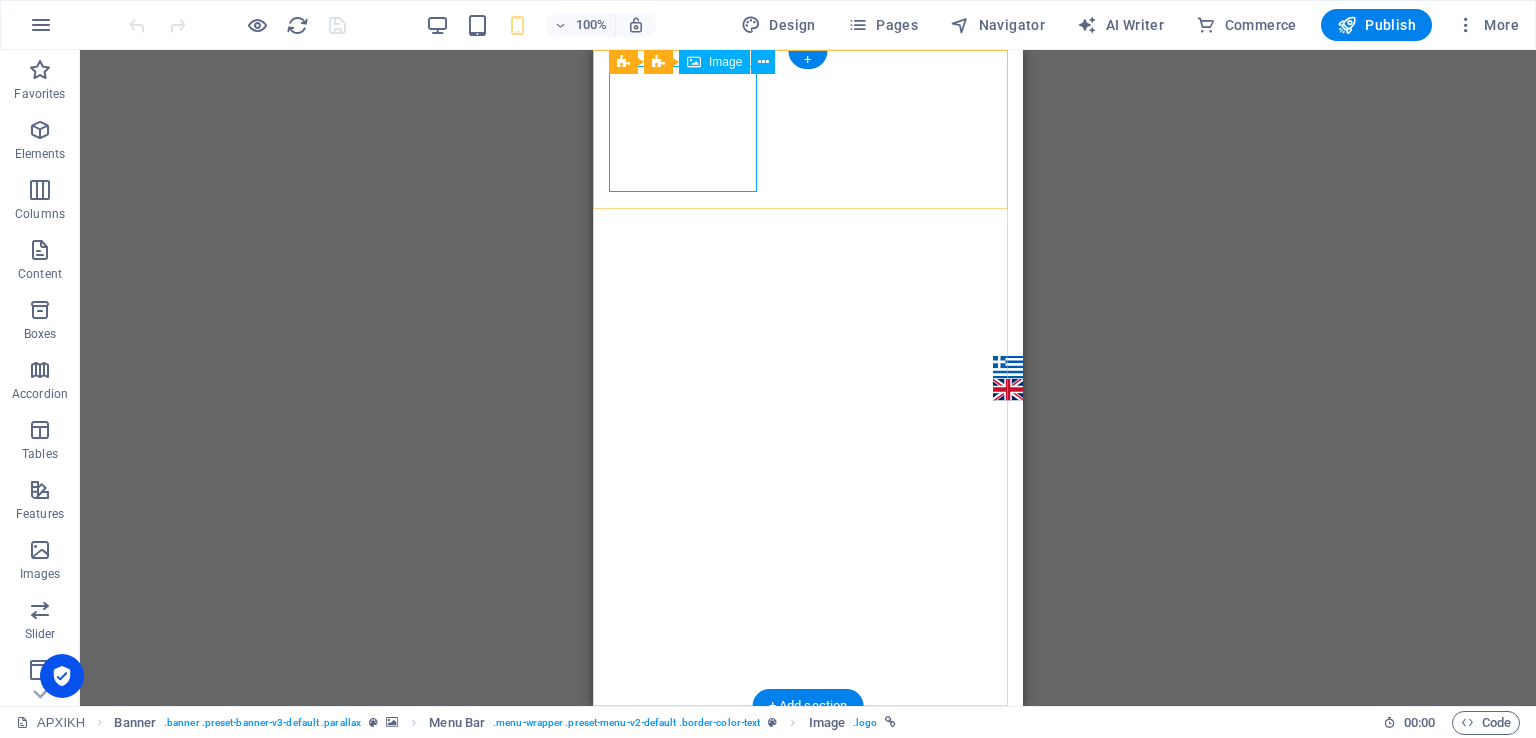 type 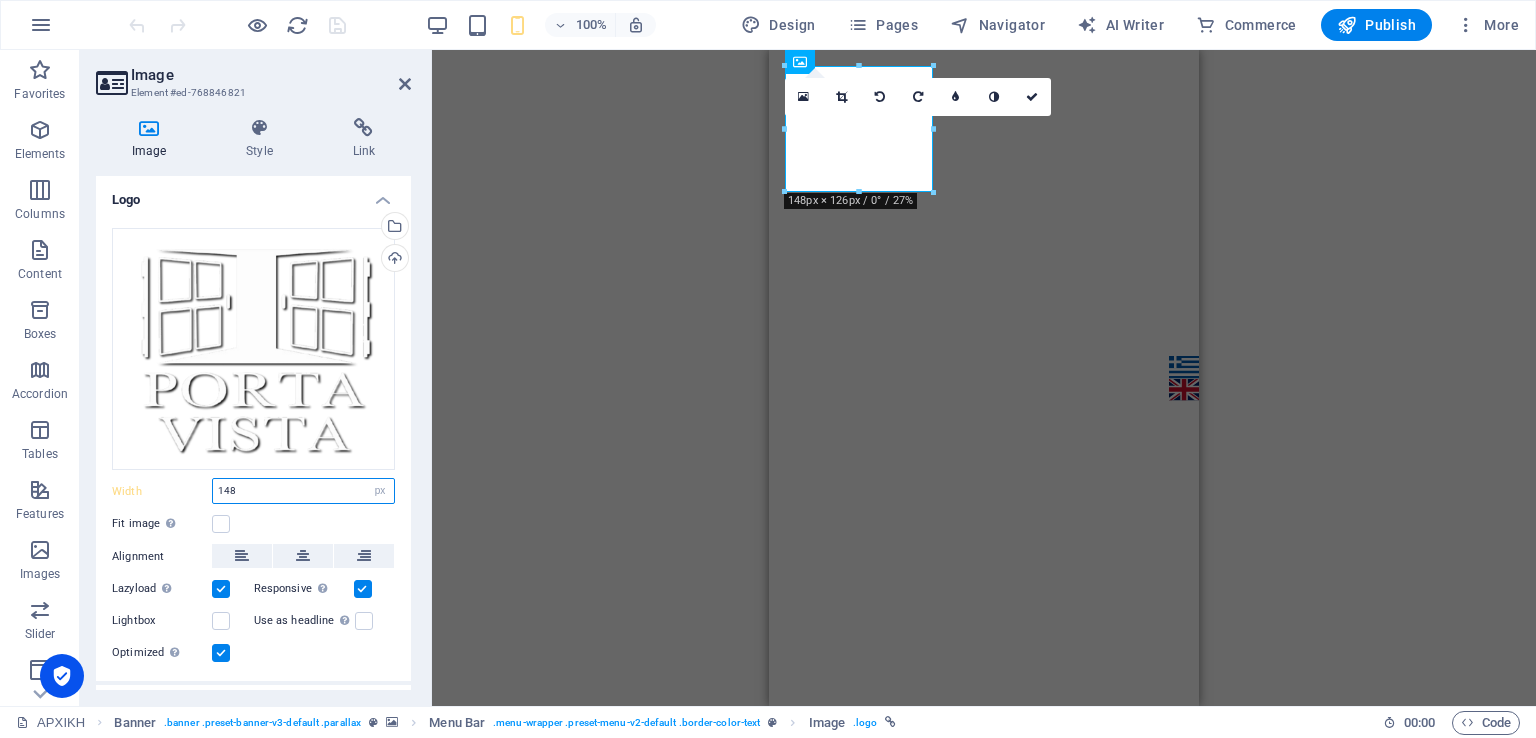 click on "148" at bounding box center (303, 491) 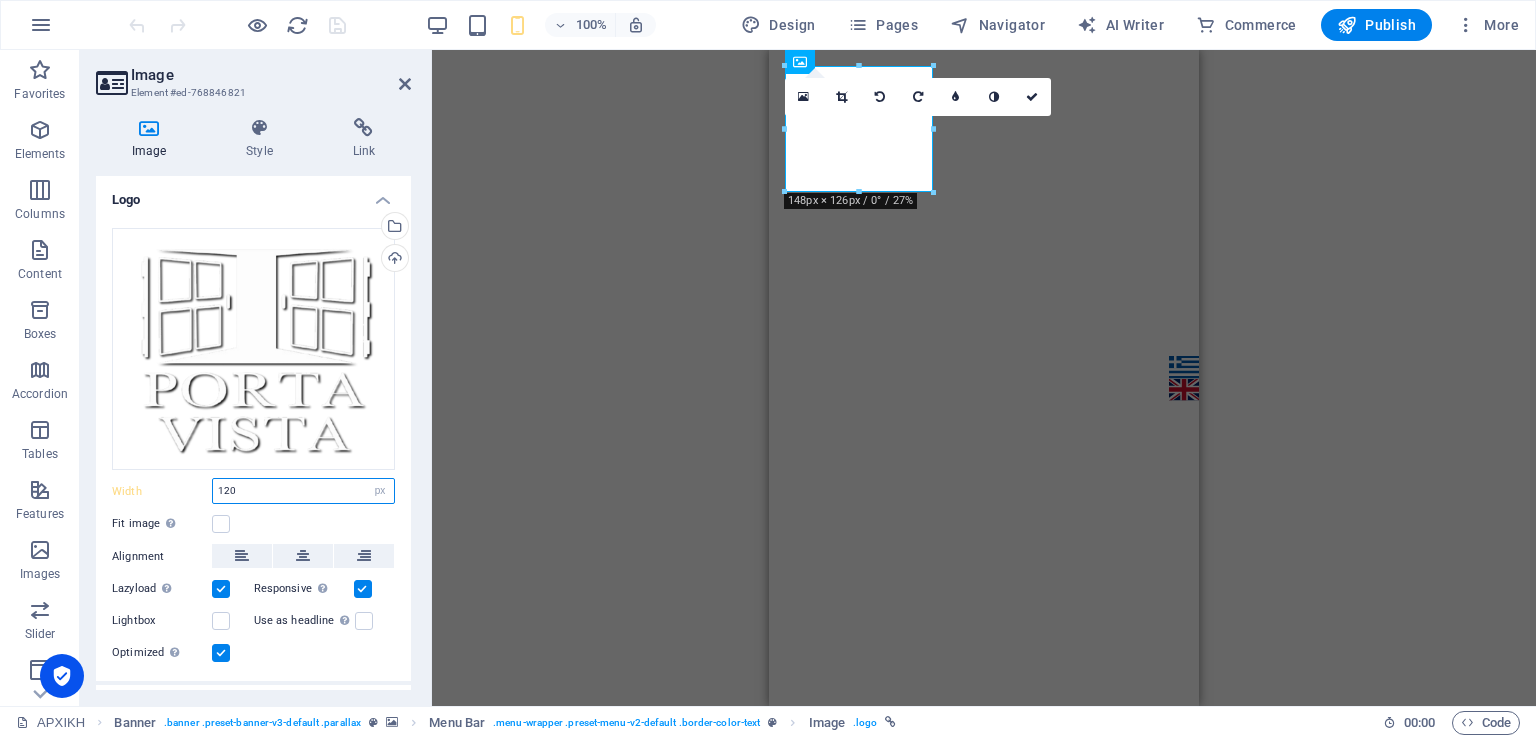 type on "120" 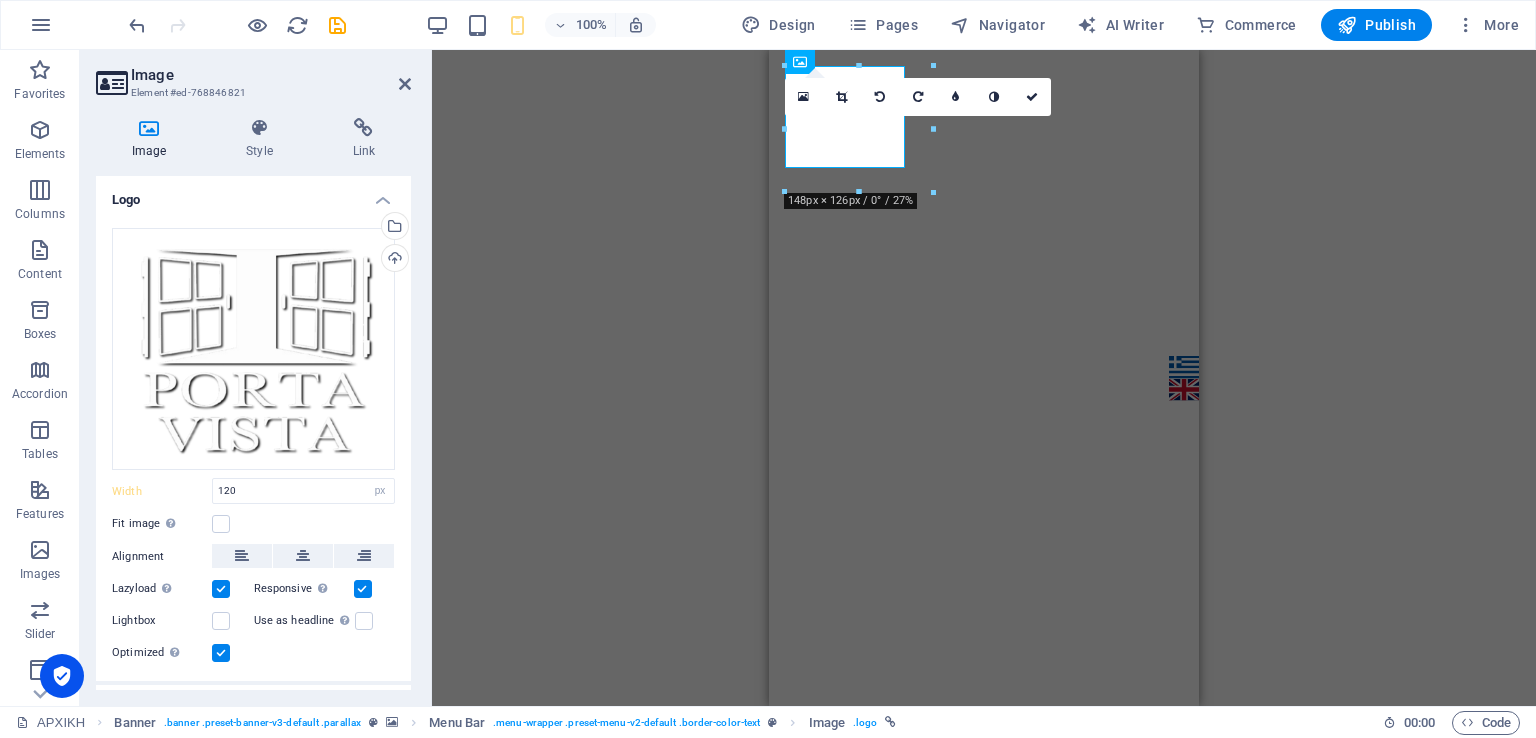 click at bounding box center (984, 1144) 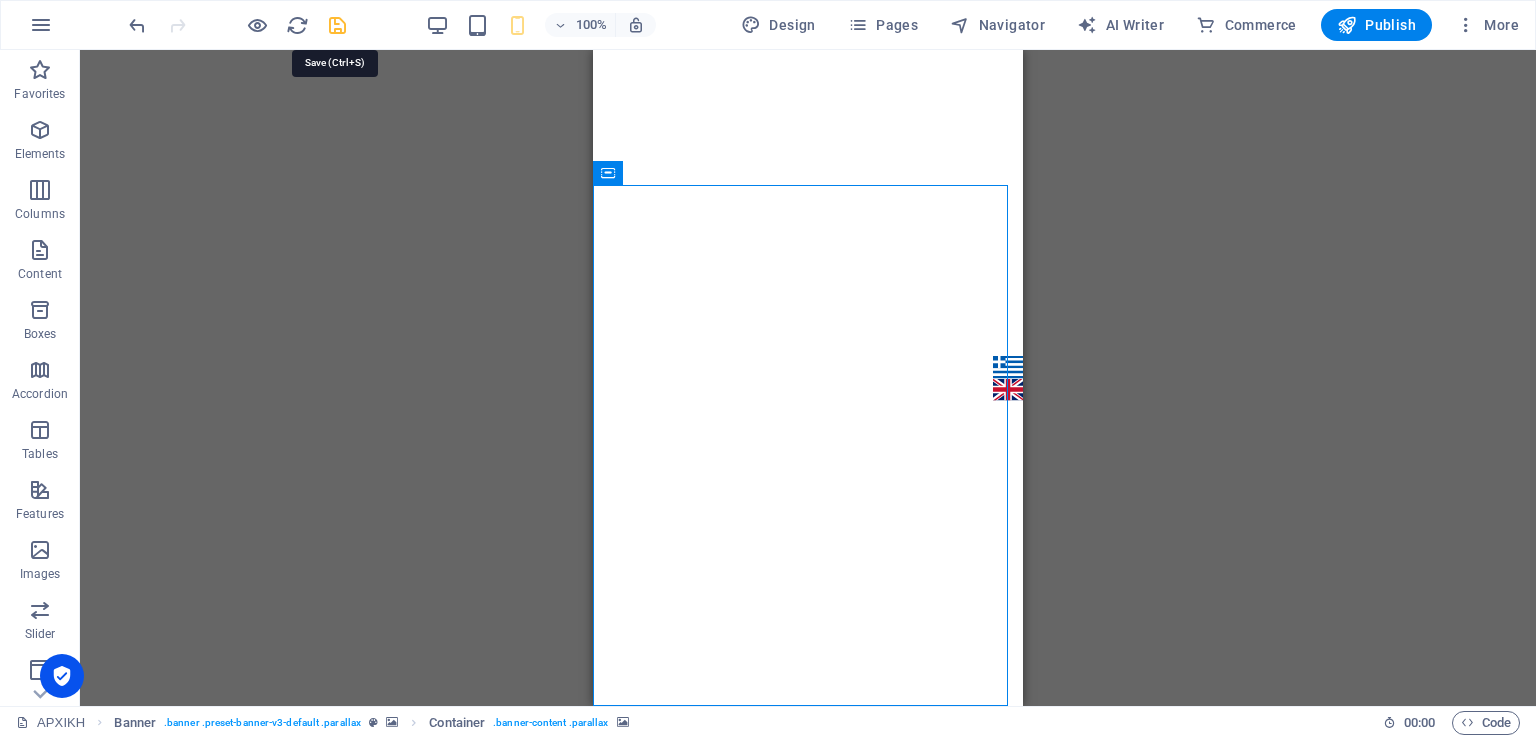 click at bounding box center [337, 25] 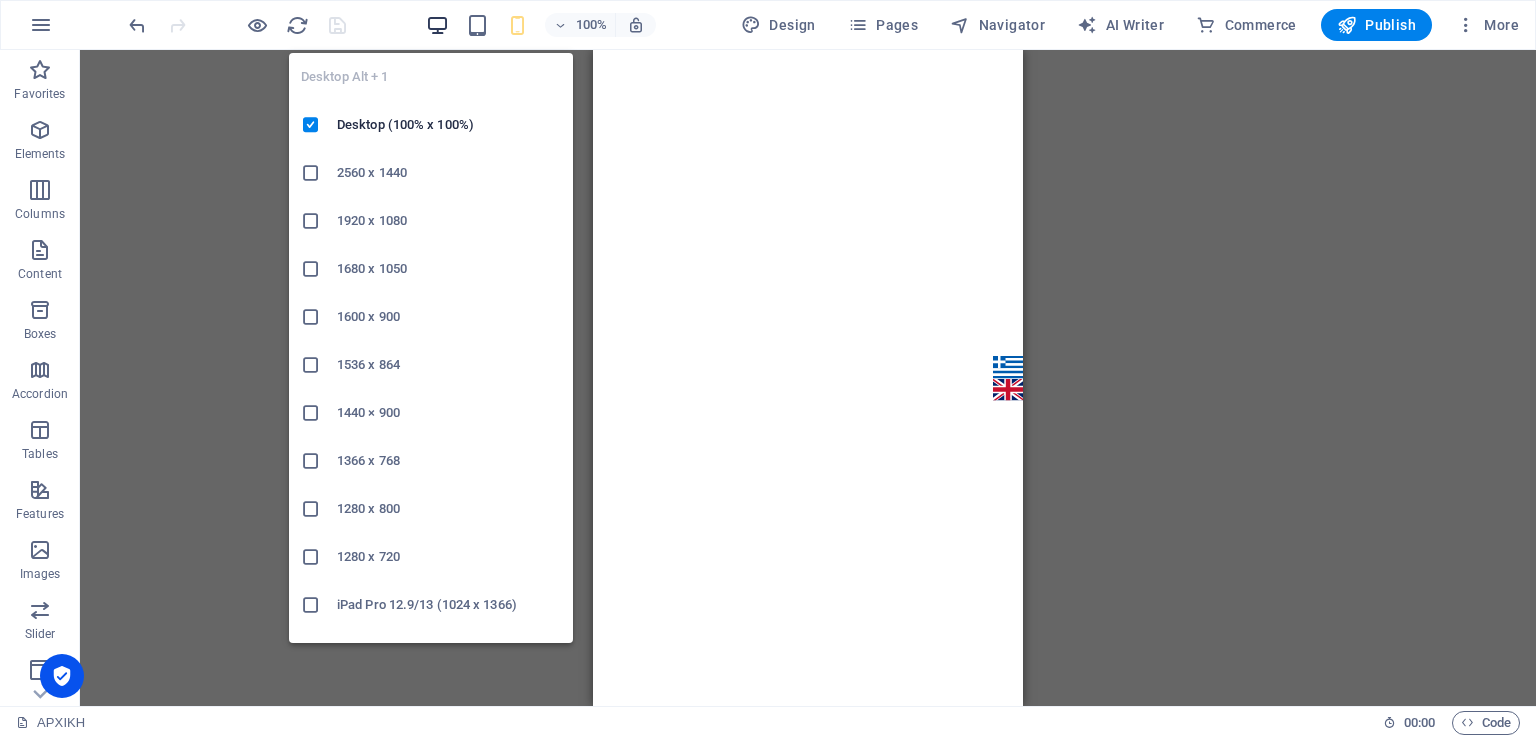 click at bounding box center [437, 25] 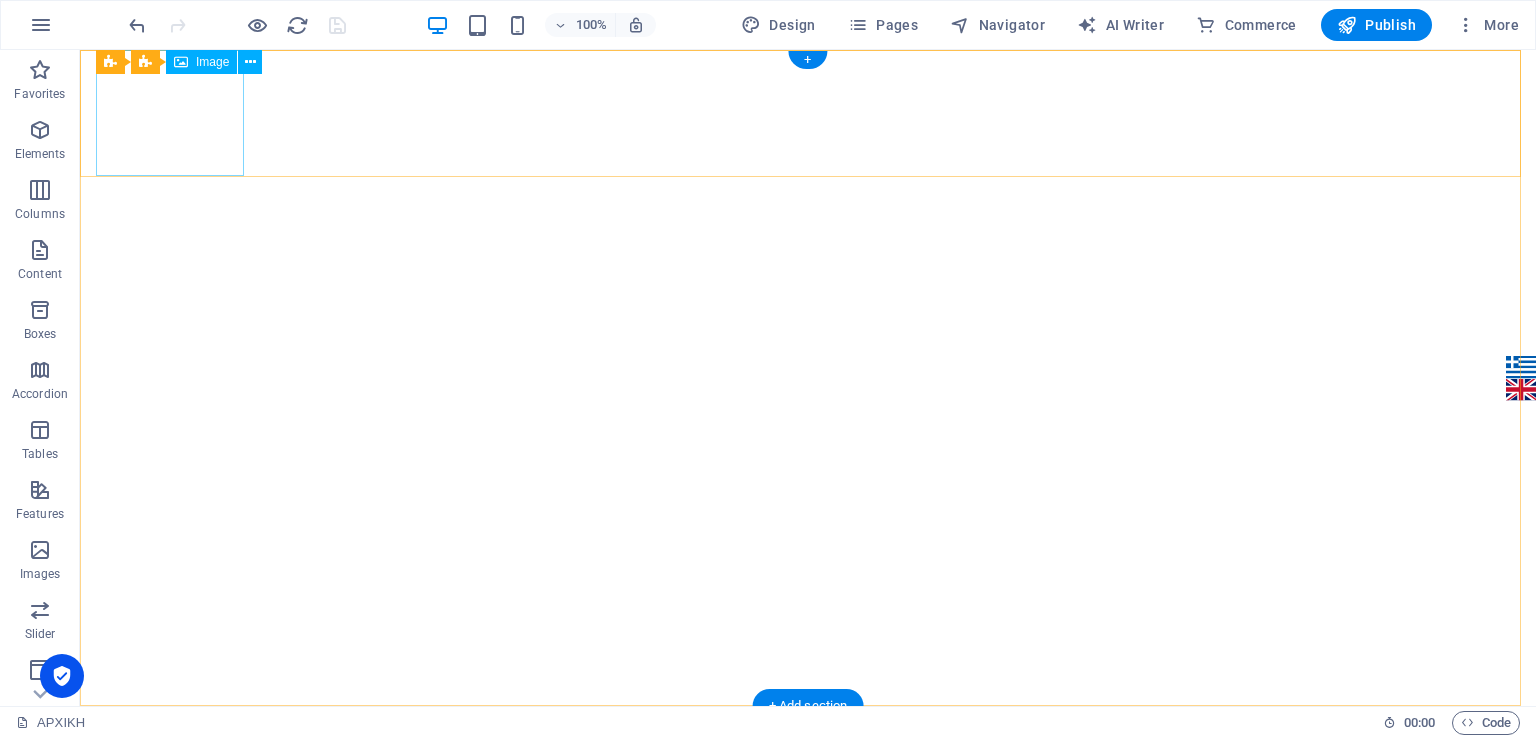 click at bounding box center [816, 769] 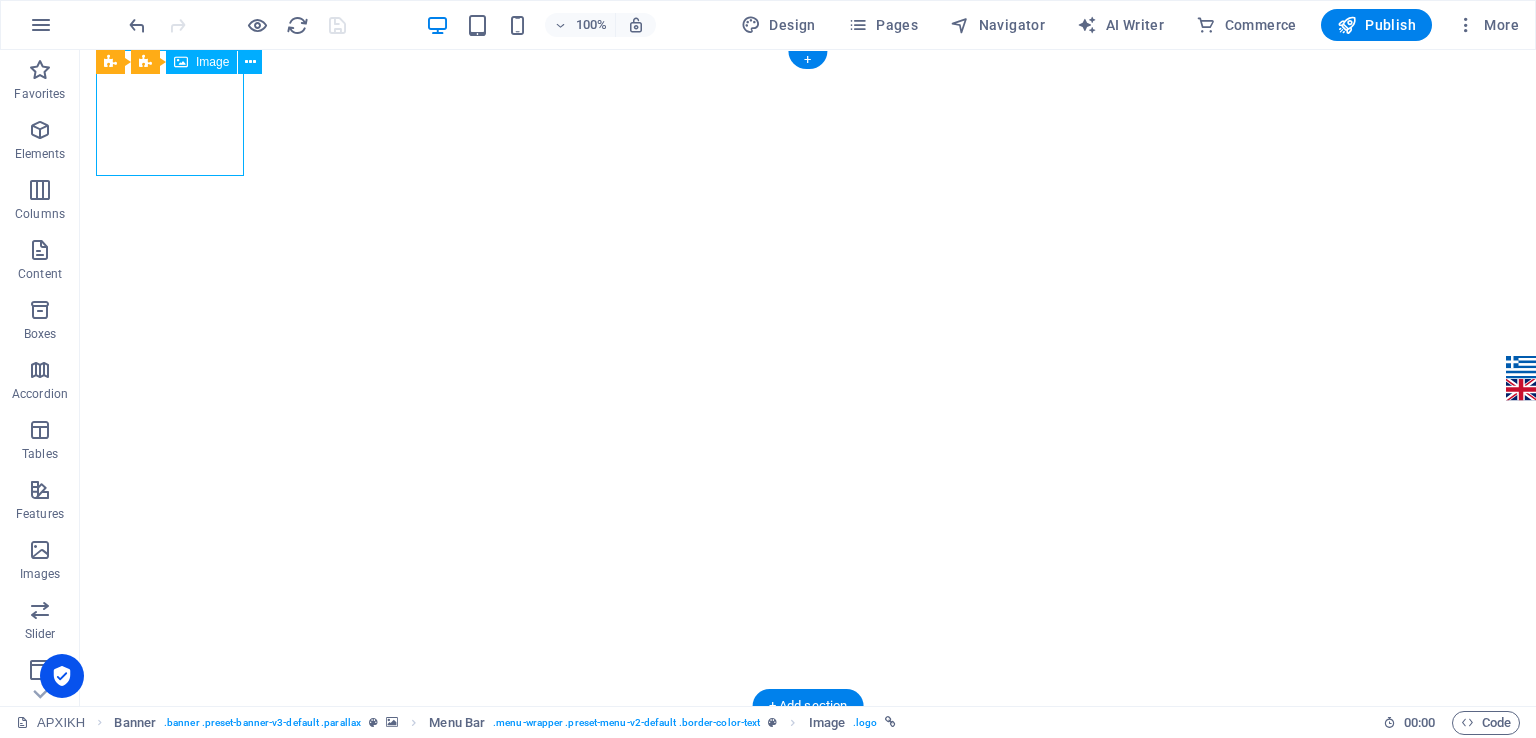 click at bounding box center [816, 769] 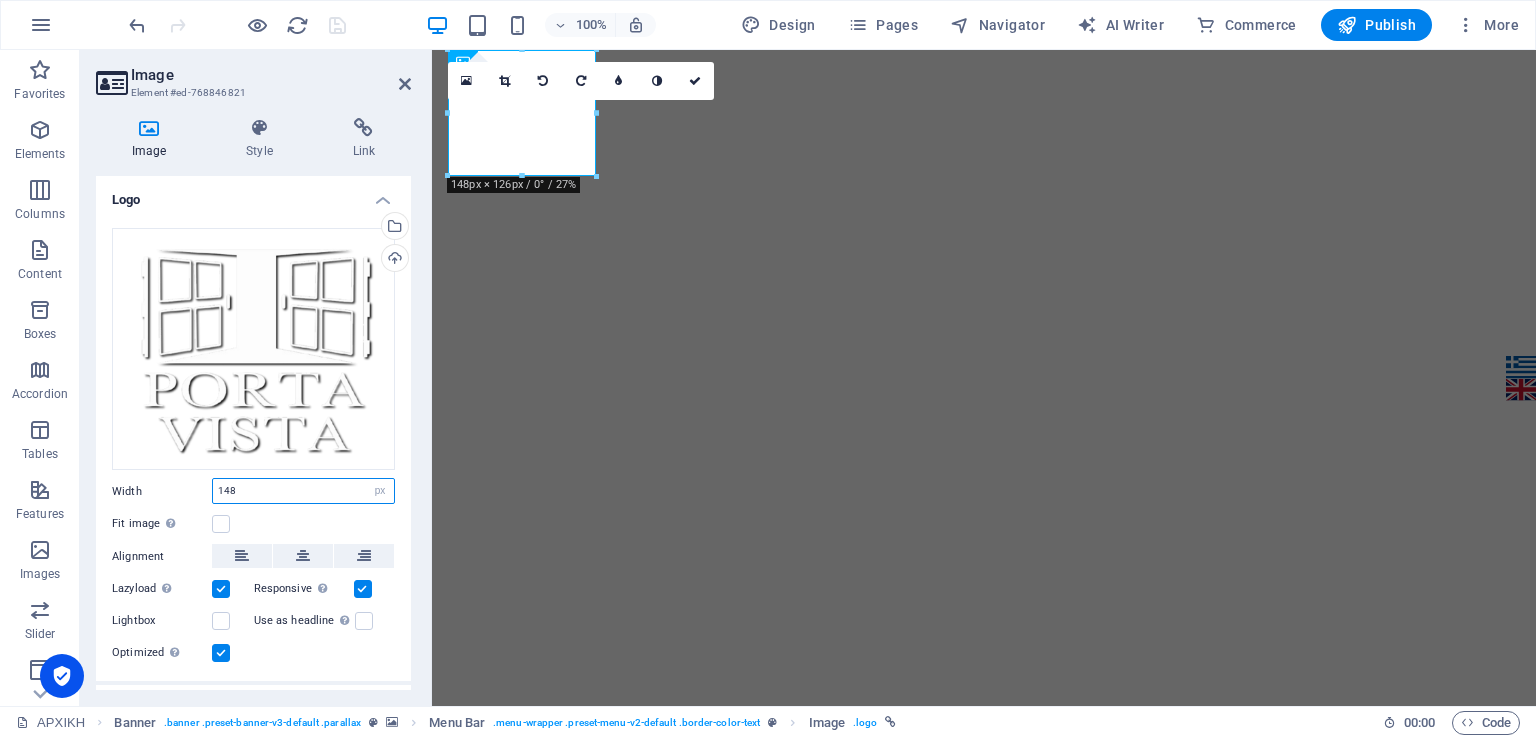 drag, startPoint x: 224, startPoint y: 484, endPoint x: 265, endPoint y: 489, distance: 41.303753 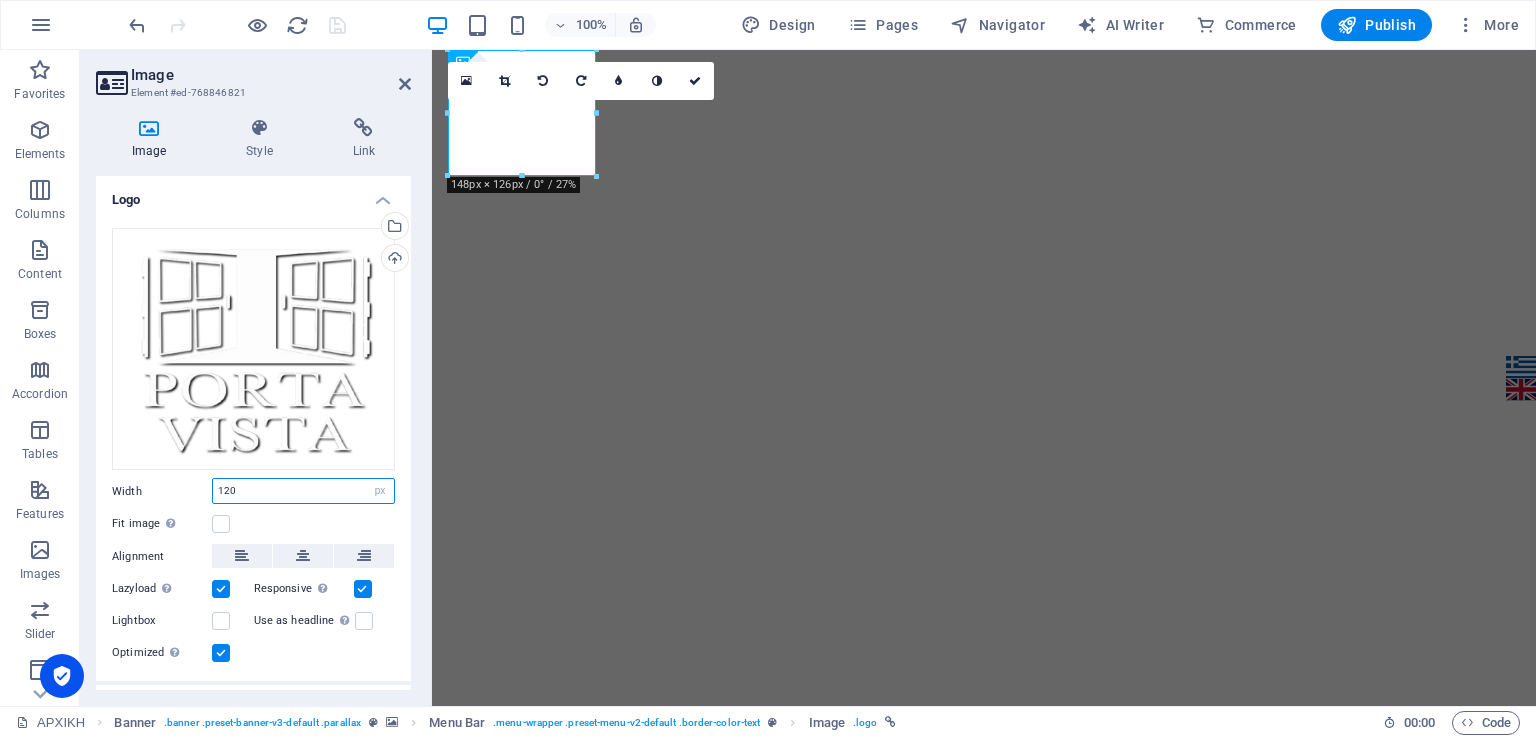 type on "120" 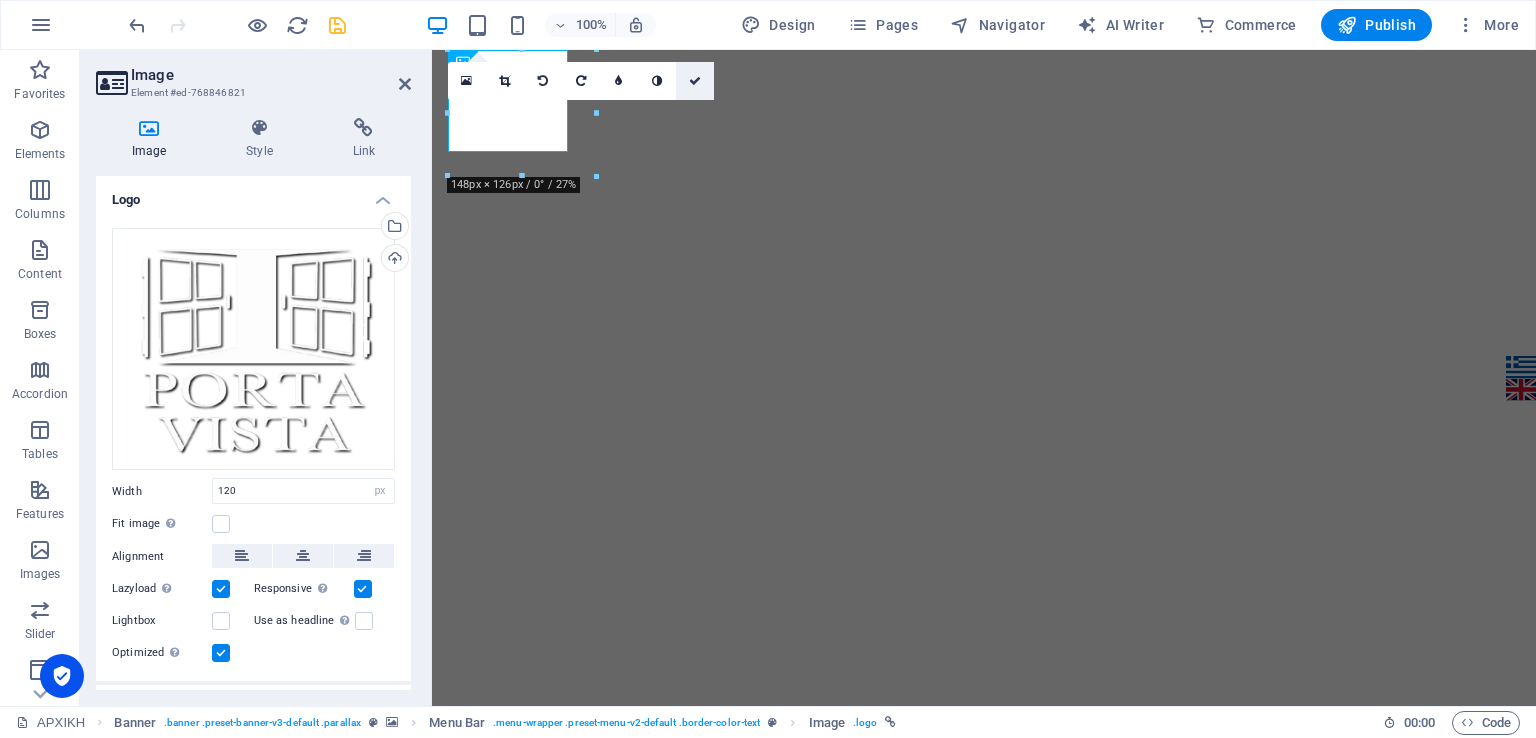click at bounding box center (695, 81) 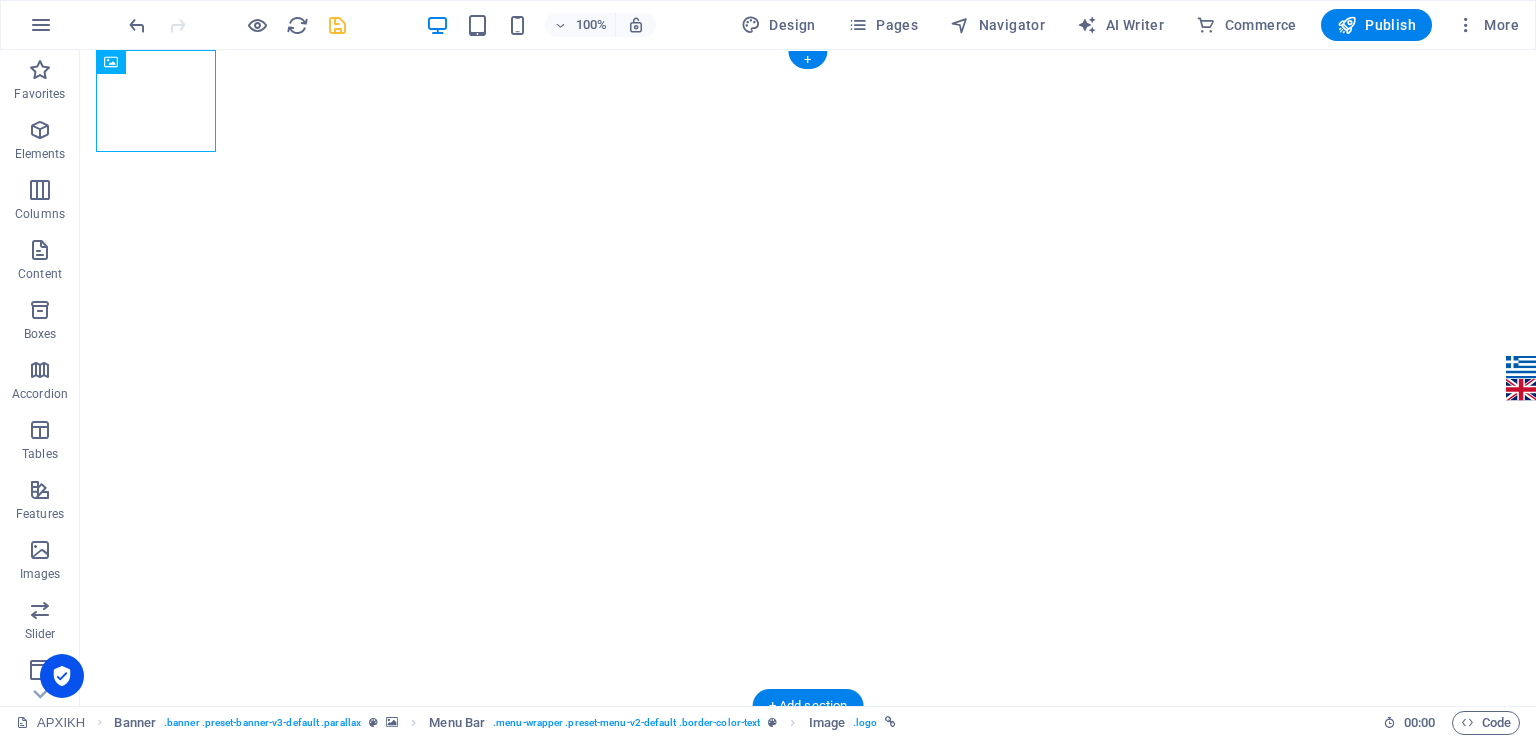 click at bounding box center [808, 1315] 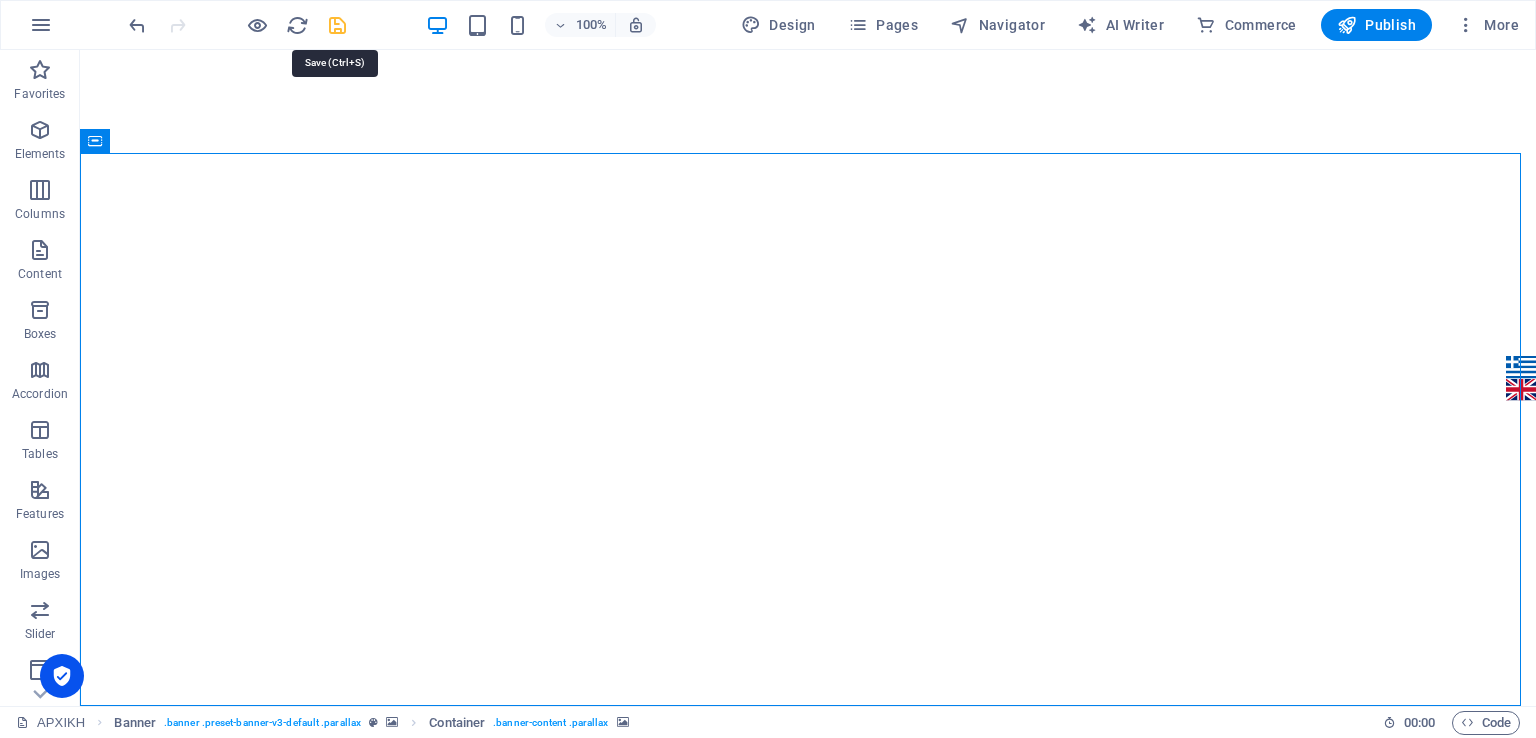 click at bounding box center (337, 25) 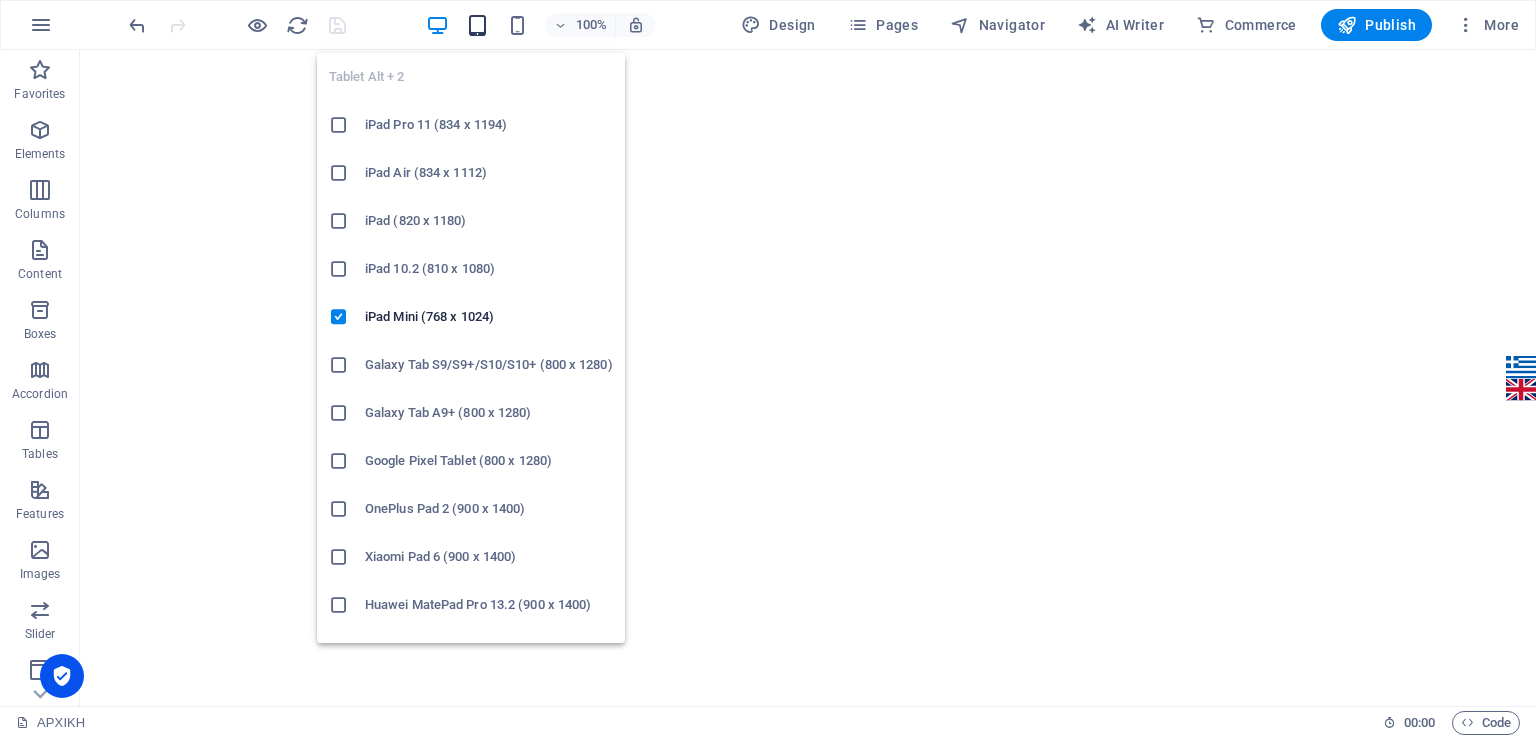 click at bounding box center [477, 25] 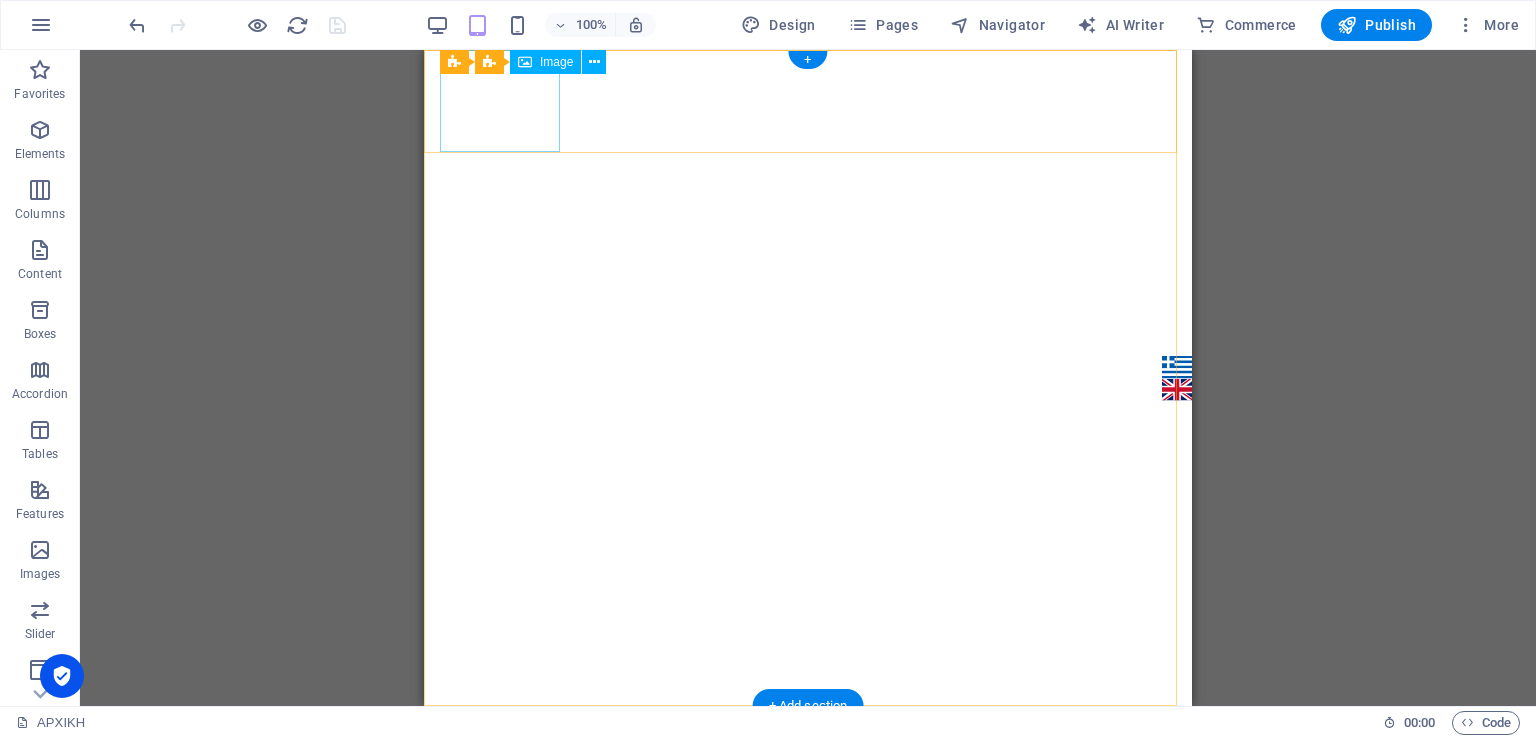 click at bounding box center [816, 757] 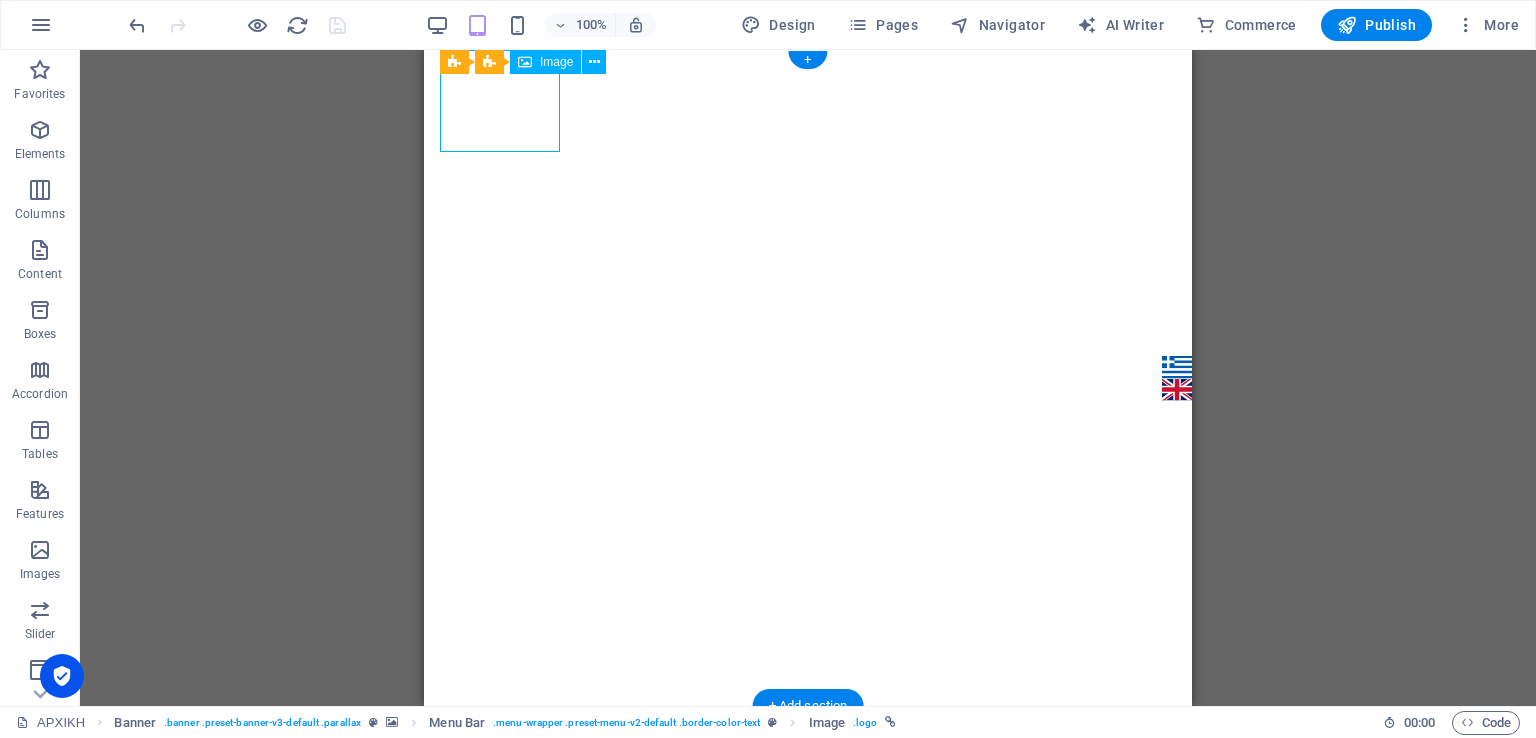 click at bounding box center [816, 757] 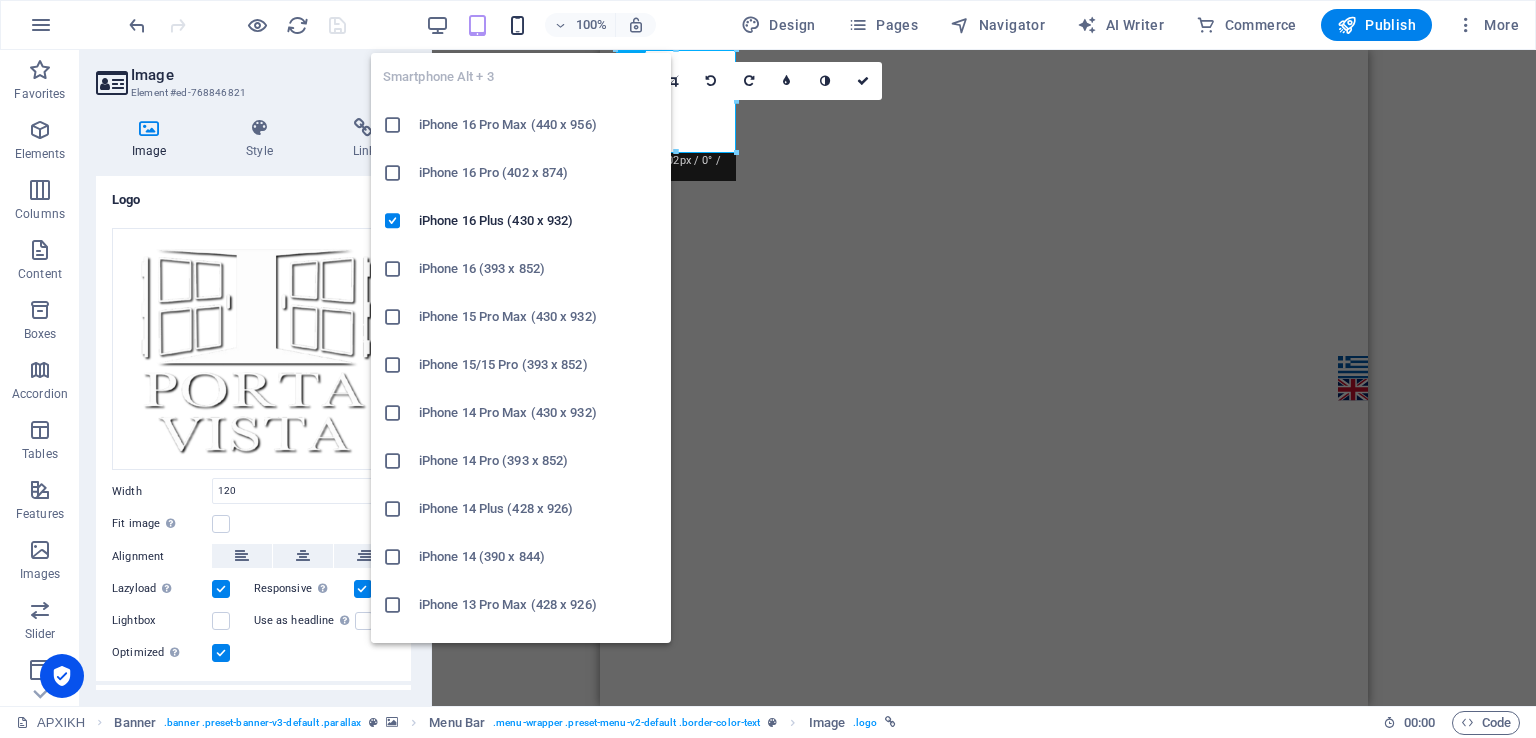 click at bounding box center [517, 25] 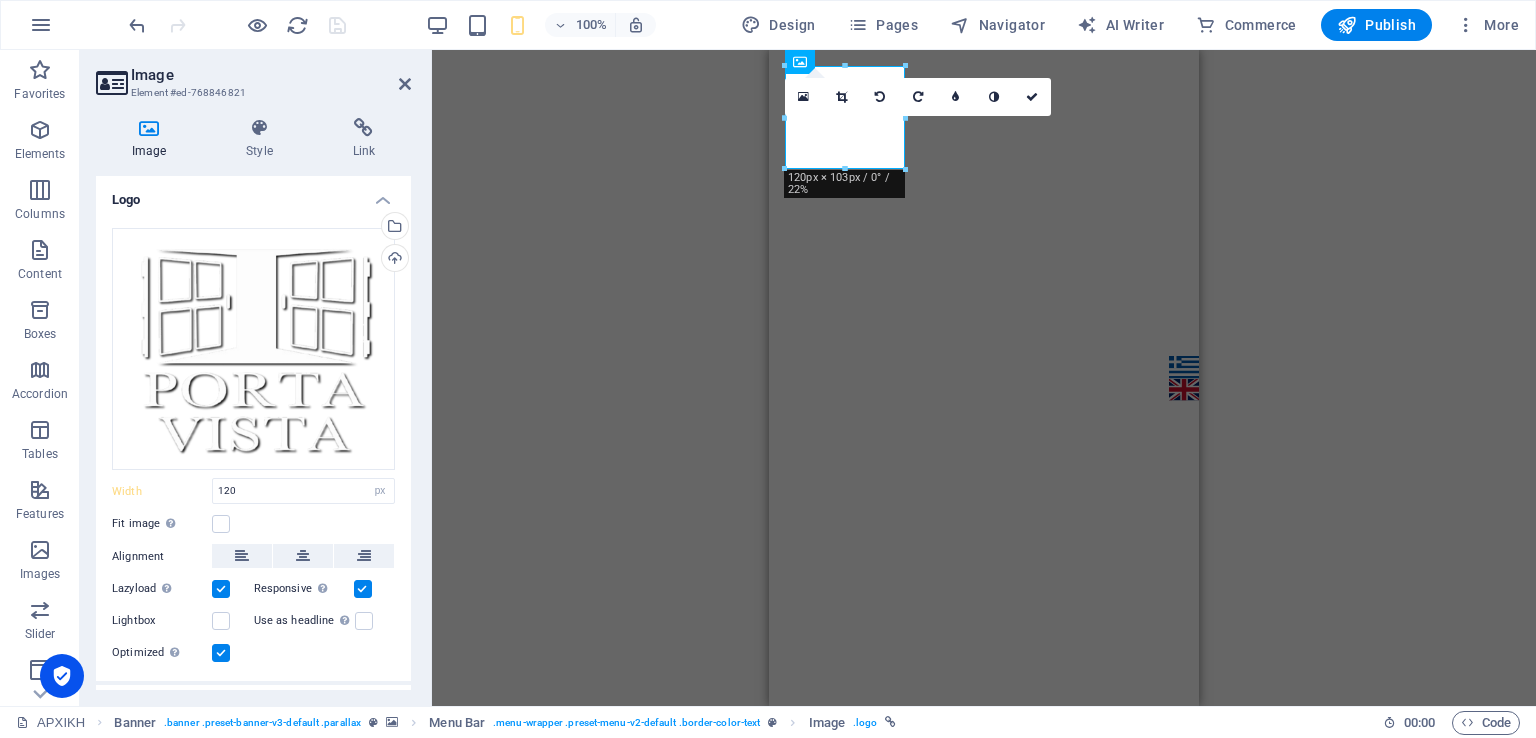 click on "H1   Banner   Container   Icon   Banner   Menu Bar   Social Media Icons   Icon   Icon   Menu   Spacer   Text   Menu Bar   Banner   Image   Container   HTML   Container   Spacer 180 170 160 150 140 130 120 110 100 90 80 70 60 50 40 30 20 10 0 -10 -20 -30 -40 -50 -60 -70 -80 -90 -100 -110 -120 -130 -140 -150 -160 -170 120px × 103px / 0° / 22% 16:10 16:9 4:3 1:1 1:2 0" at bounding box center (984, 378) 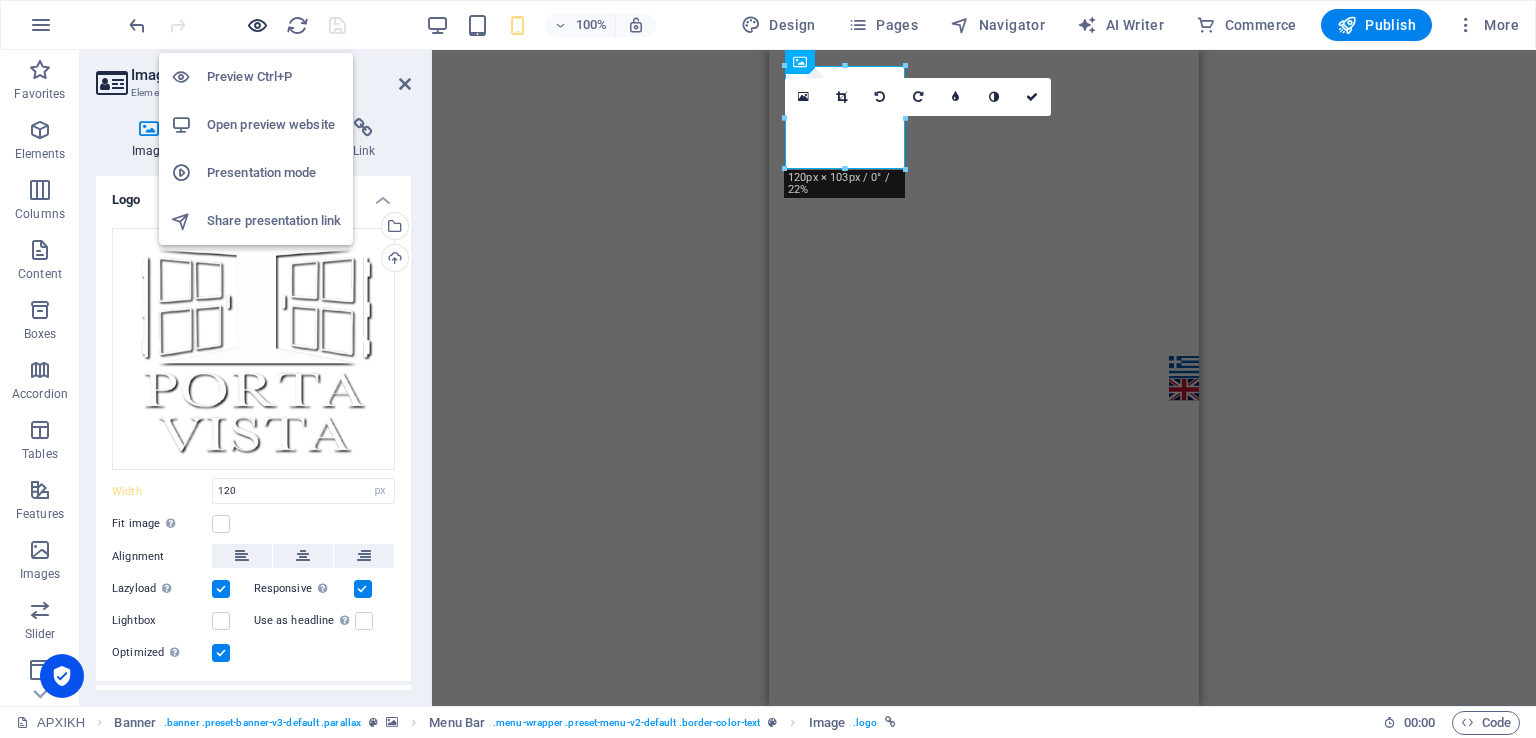 click at bounding box center (257, 25) 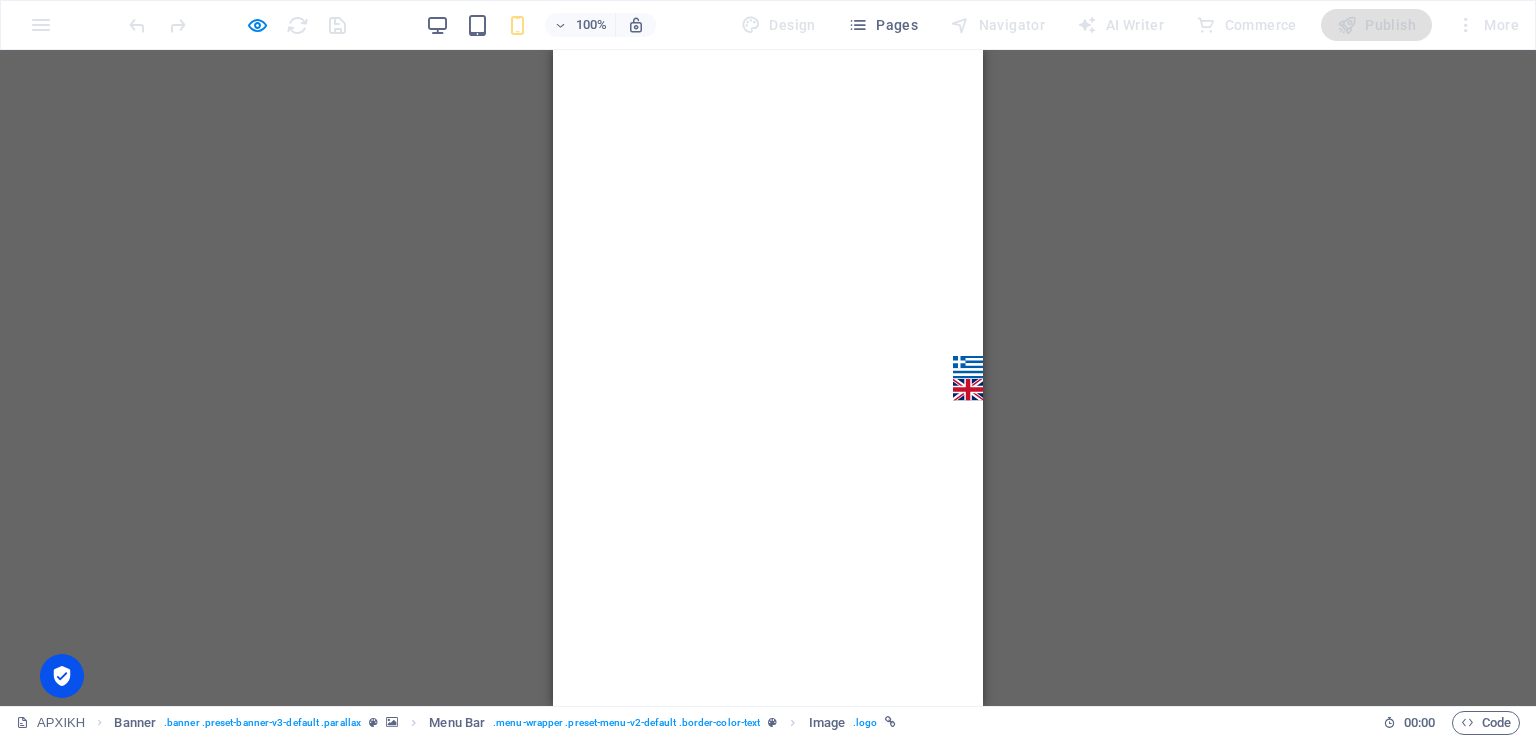 click at bounding box center (629, 773) 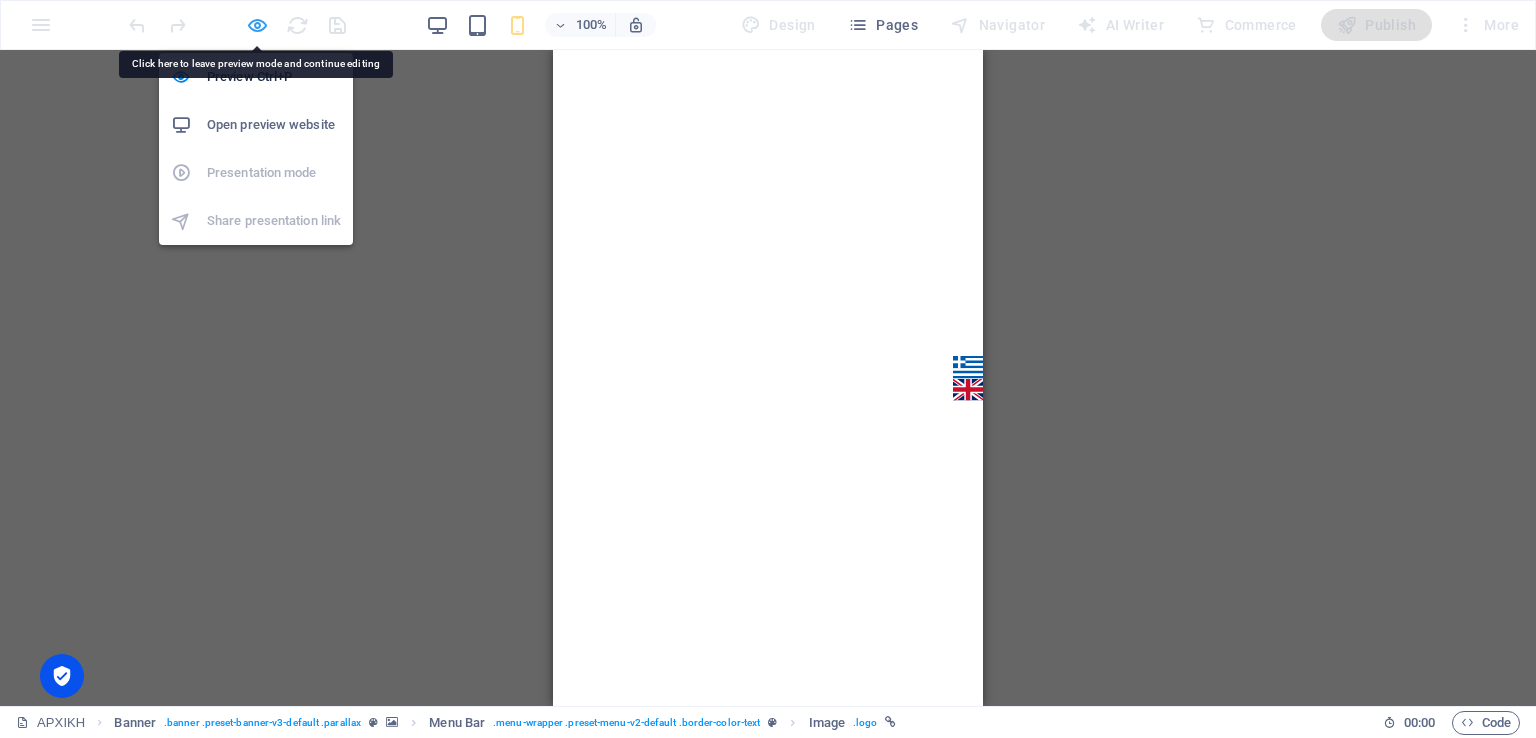 click at bounding box center (257, 25) 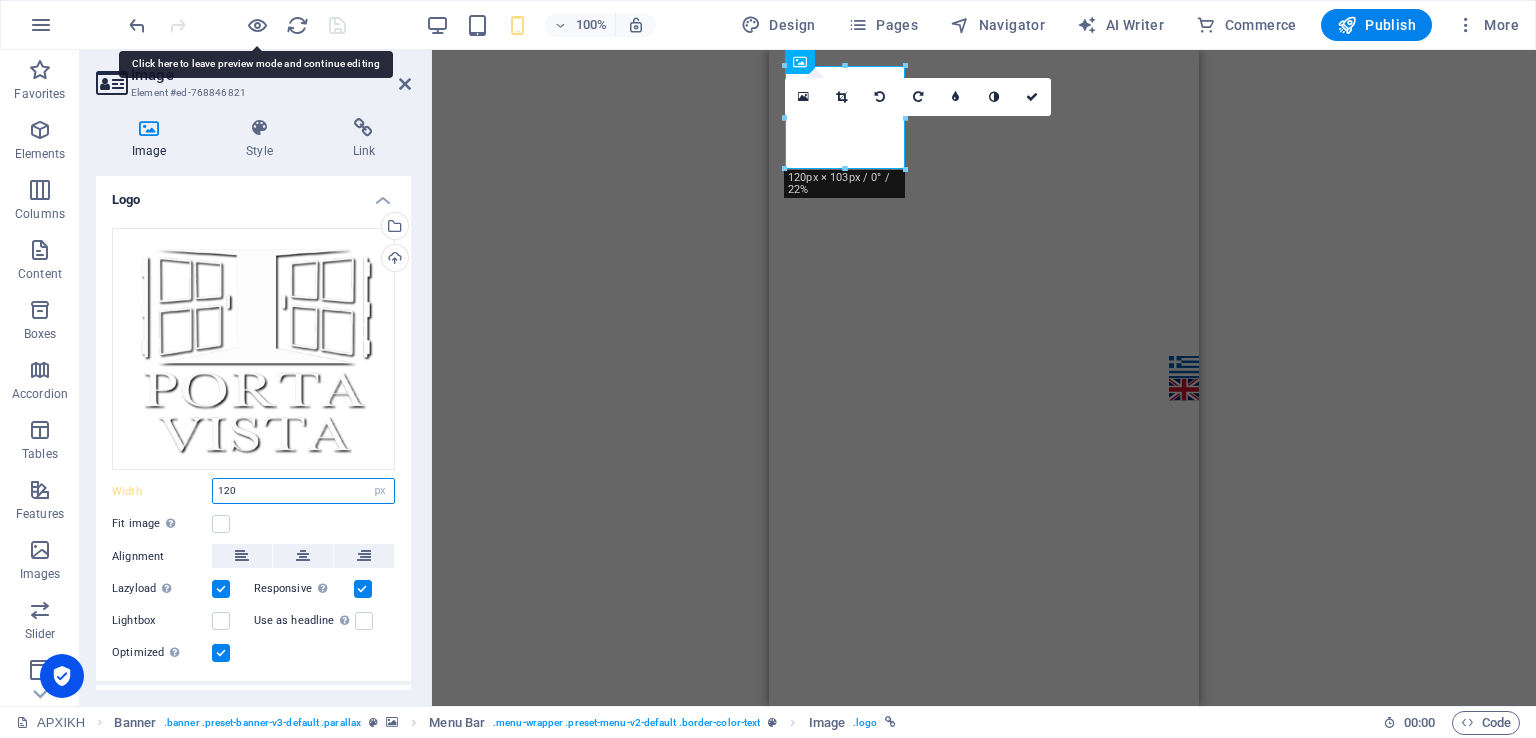 drag, startPoint x: 237, startPoint y: 485, endPoint x: 252, endPoint y: 485, distance: 15 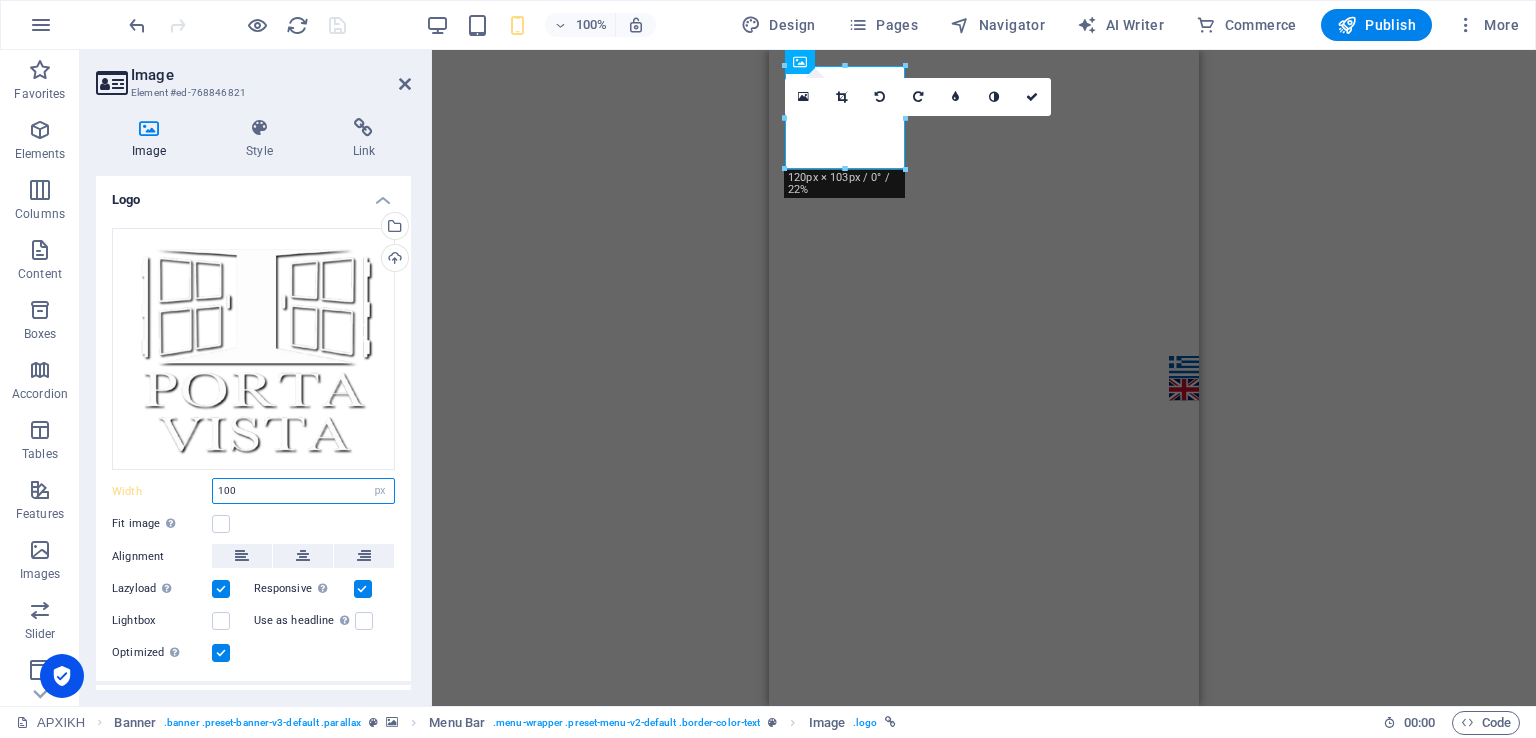 type on "100" 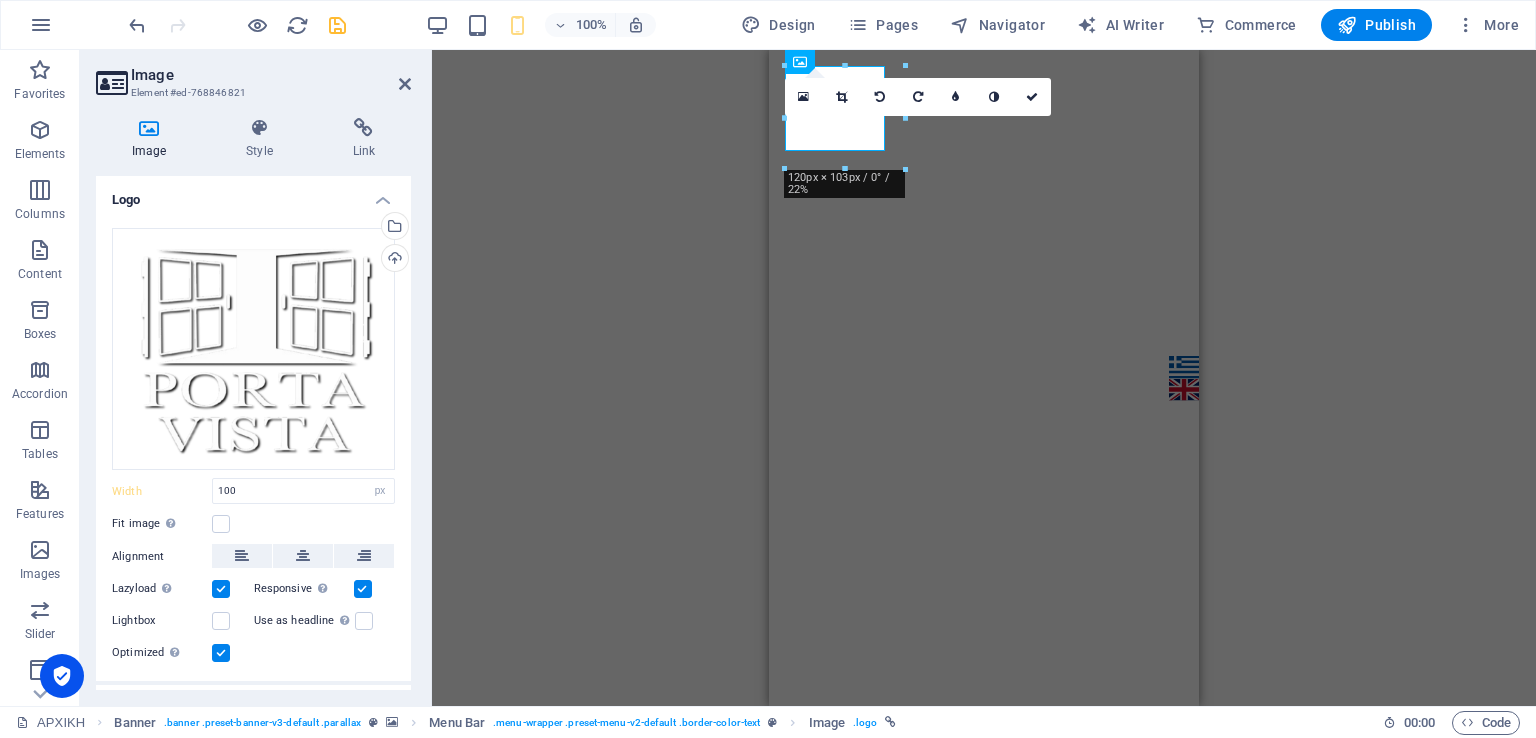 click on "H1   Banner   Container   Icon   Banner   Menu Bar   Social Media Icons   Icon   Icon   Menu   Spacer   Text   Menu Bar   Banner   Image   Container   HTML   Container   Spacer 180 170 160 150 140 130 120 110 100 90 80 70 60 50 40 30 20 10 0 -10 -20 -30 -40 -50 -60 -70 -80 -90 -100 -110 -120 -130 -140 -150 -160 -170 120px × 103px / 0° / 22% 16:10 16:9 4:3 1:1 1:2 0" at bounding box center (984, 378) 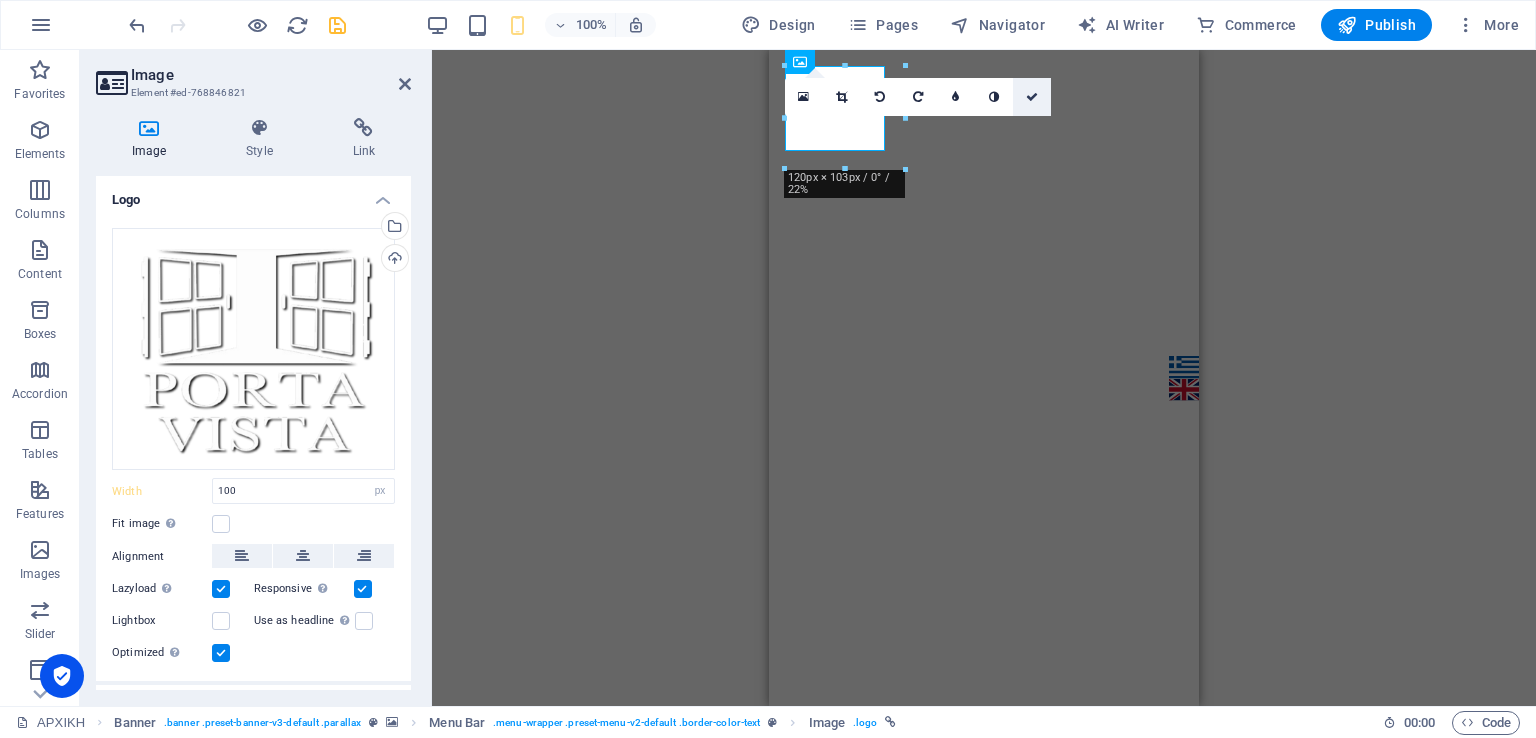click at bounding box center [1032, 97] 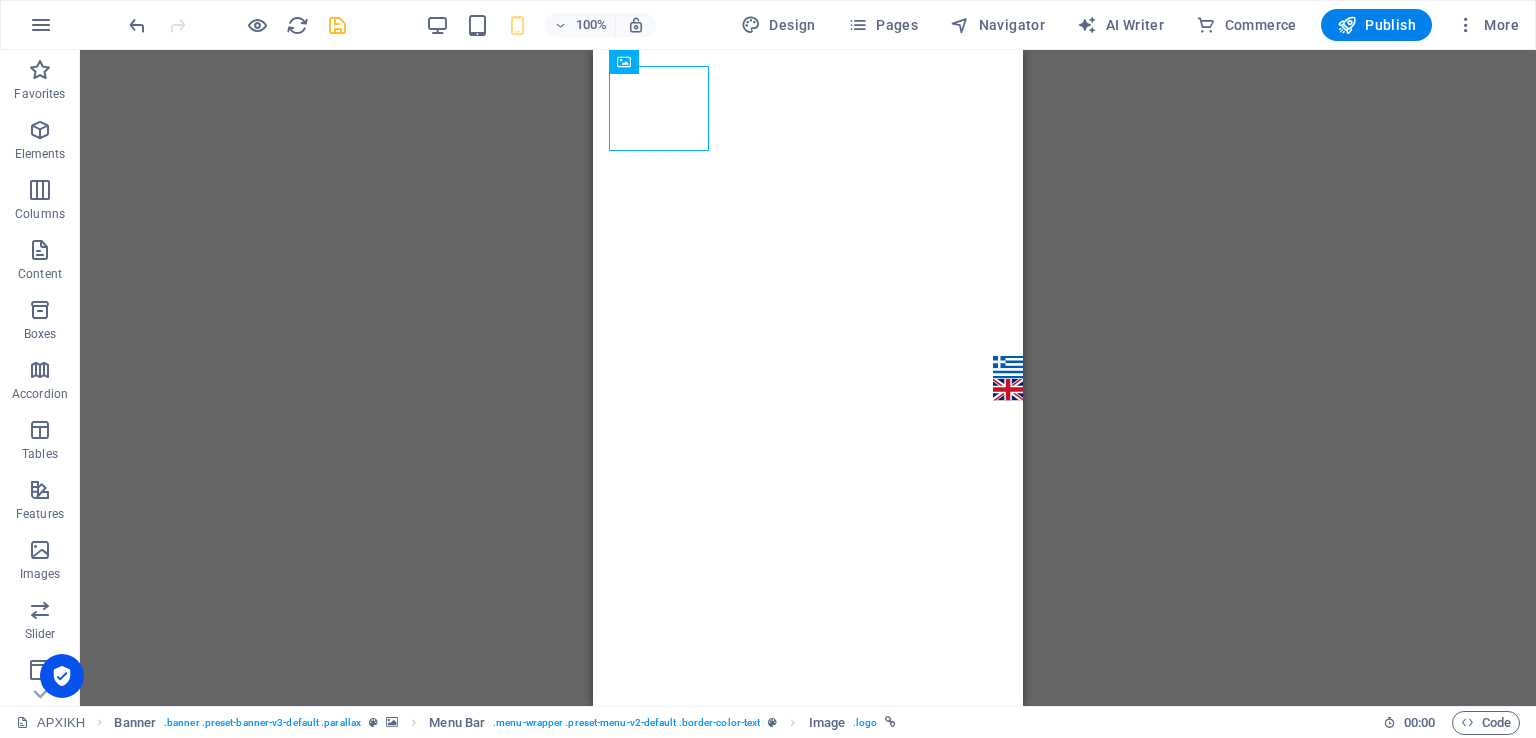 click on "H1   Banner   Container   Icon   Banner   Menu Bar   Social Media Icons   Icon   Icon   Menu   Spacer   Text   Banner   Image   Container   HTML   Container   Spacer" at bounding box center (808, 378) 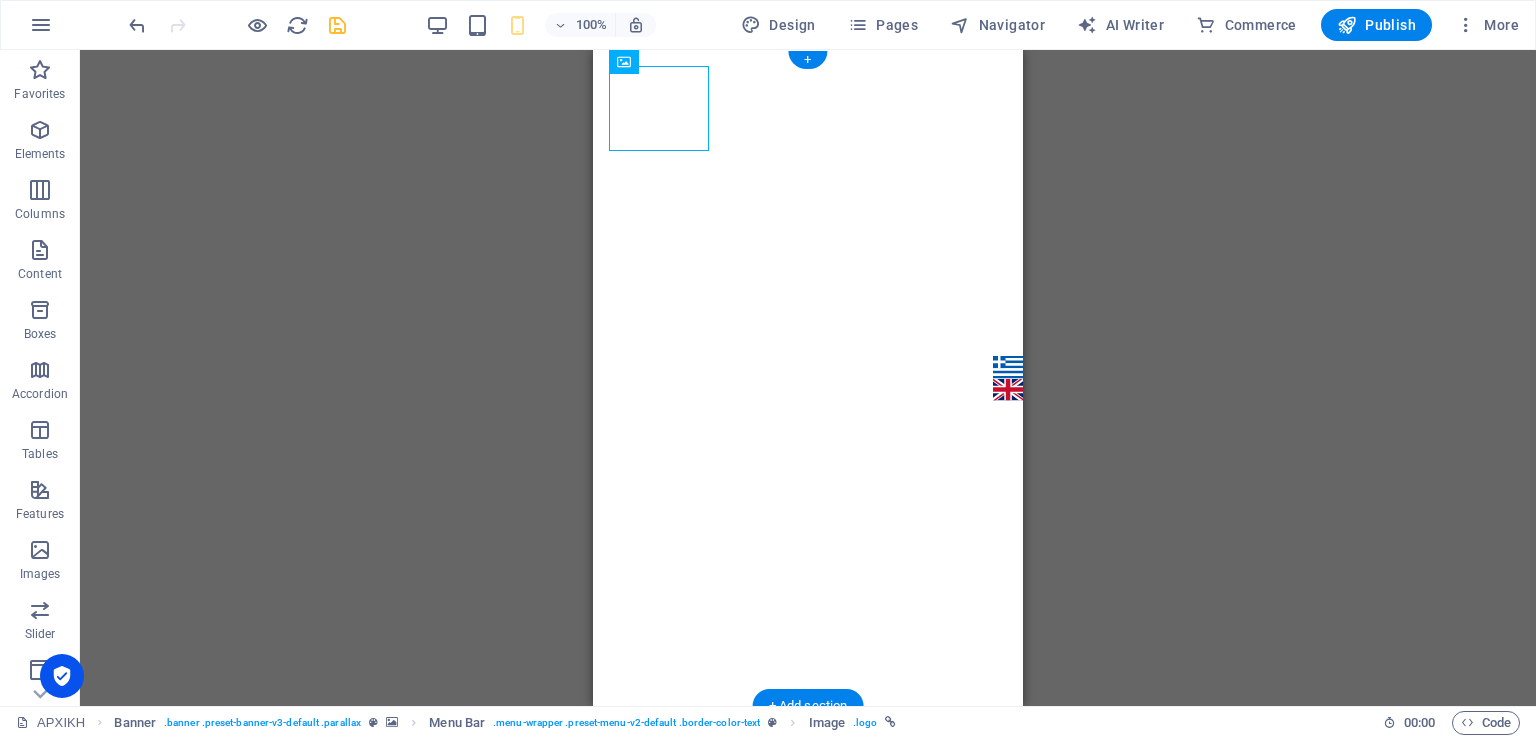 click at bounding box center [808, 1143] 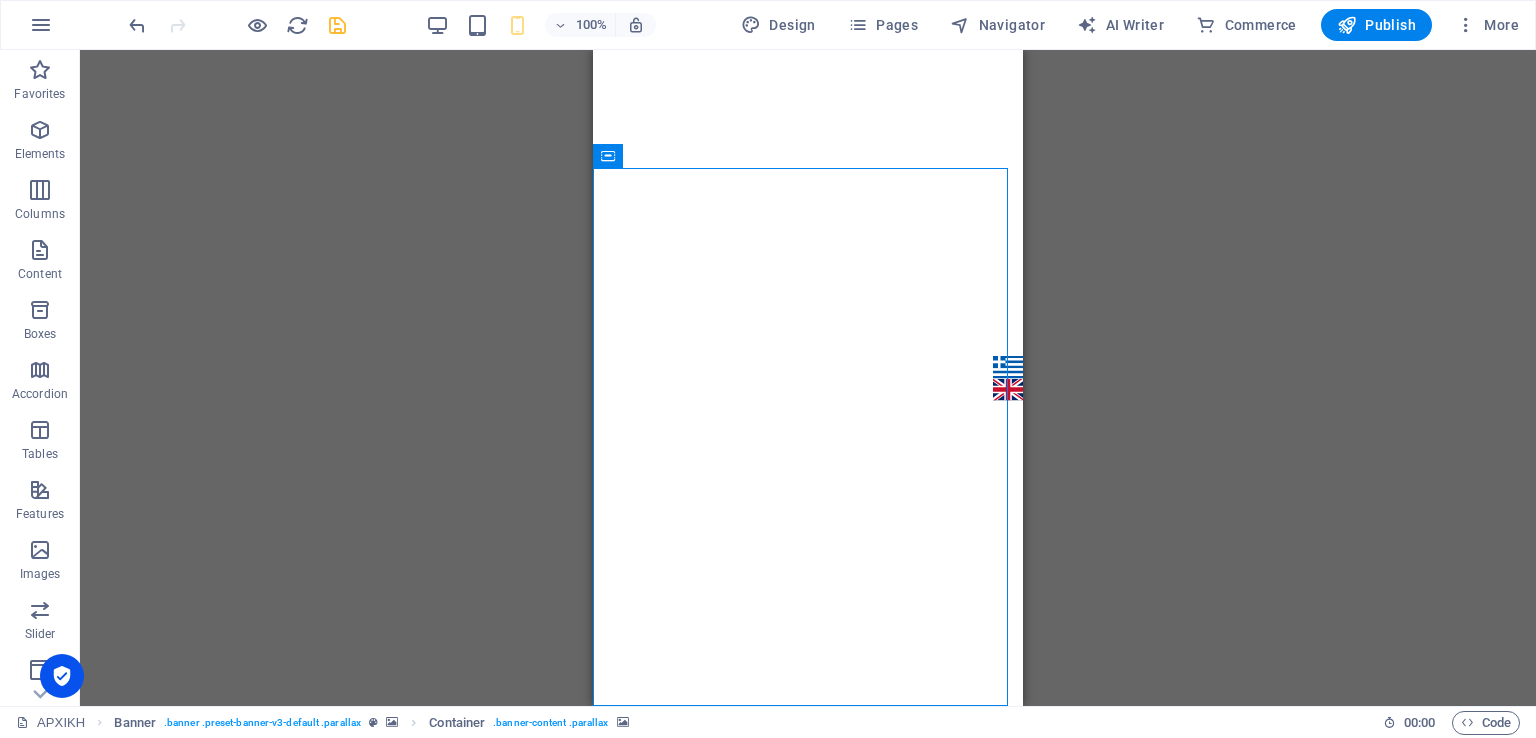 click on "H1   Banner   Container   Icon   Banner   Menu Bar   Social Media Icons   Icon   Icon   Menu   Spacer   Text   Banner   Image   Container   HTML   Container   Spacer" at bounding box center (808, 378) 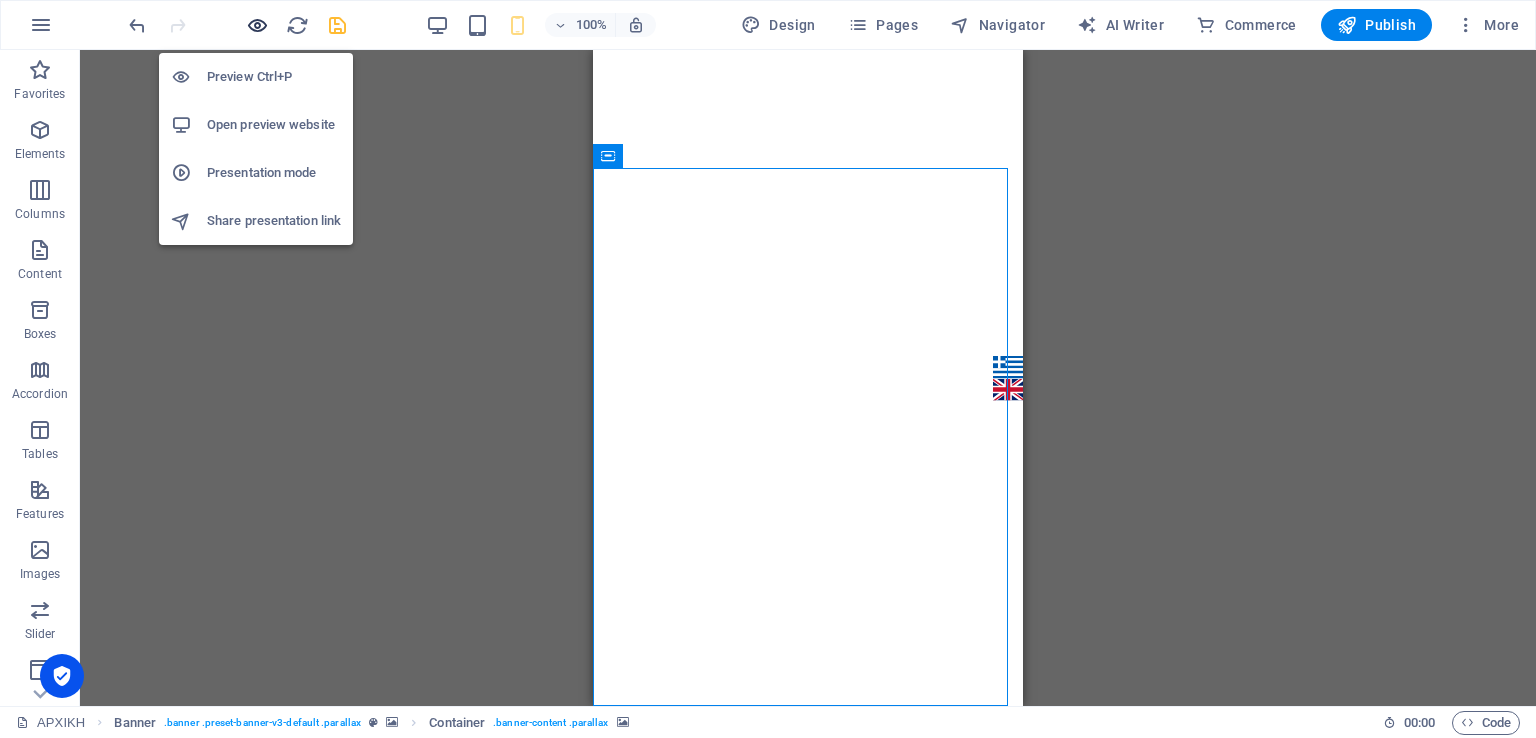 click at bounding box center (257, 25) 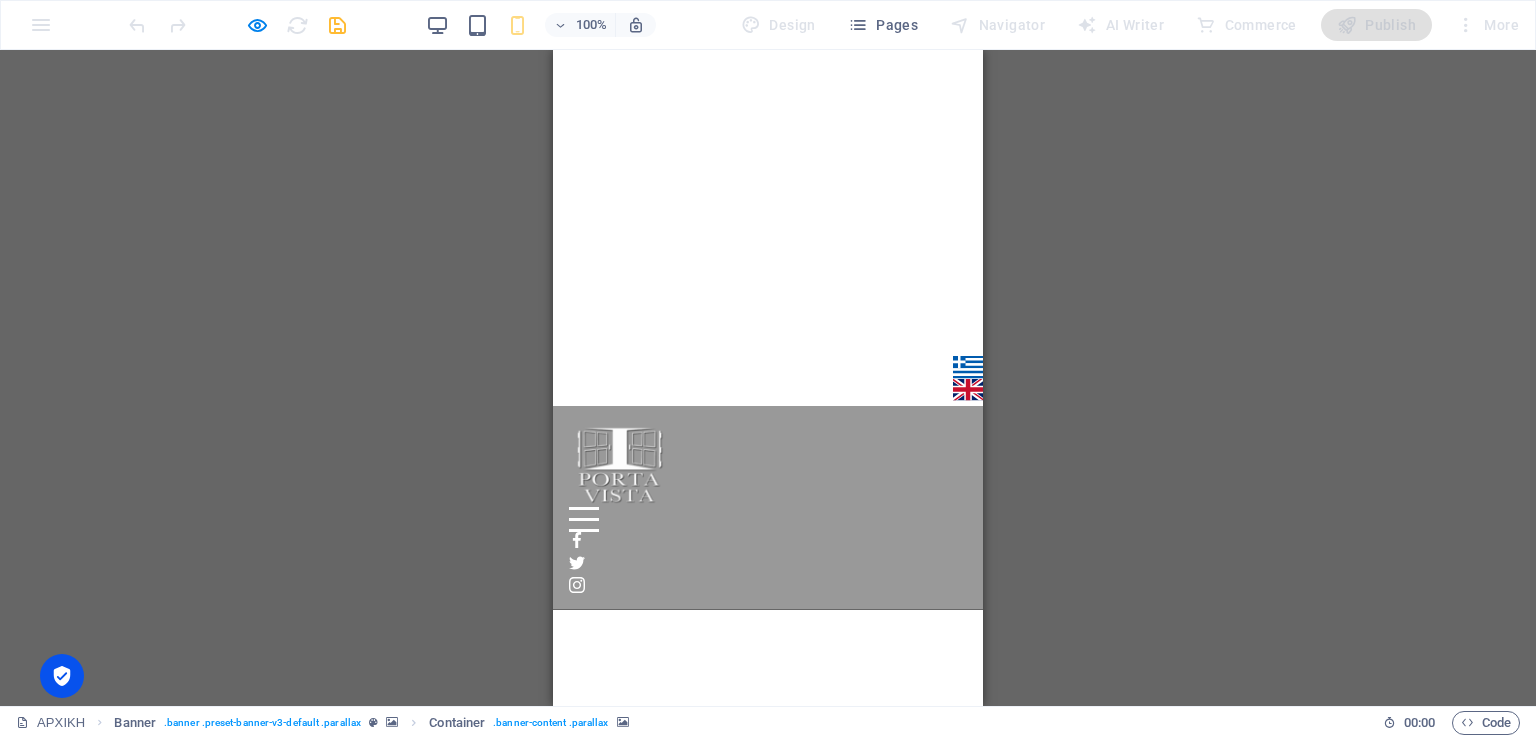 scroll, scrollTop: 0, scrollLeft: 0, axis: both 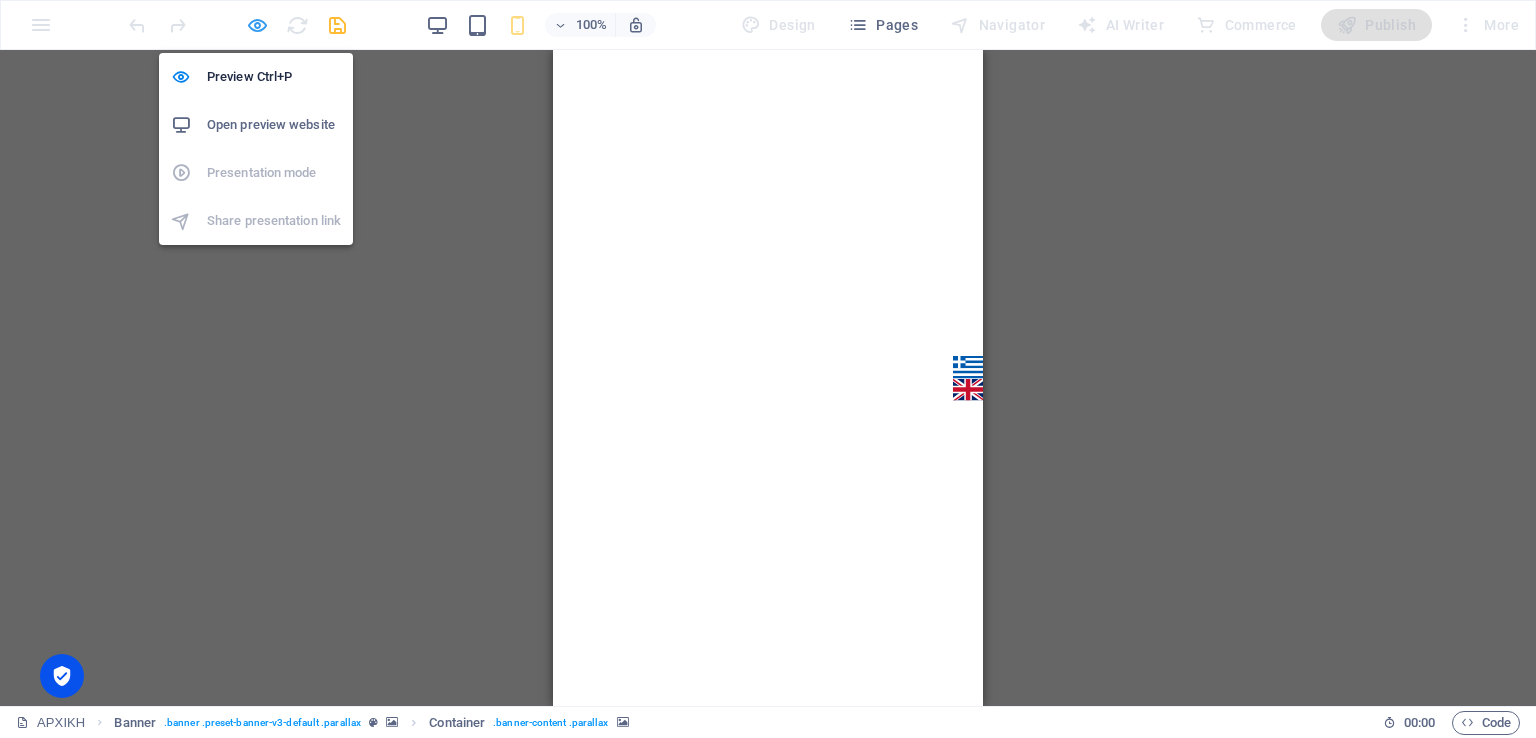 click at bounding box center (257, 25) 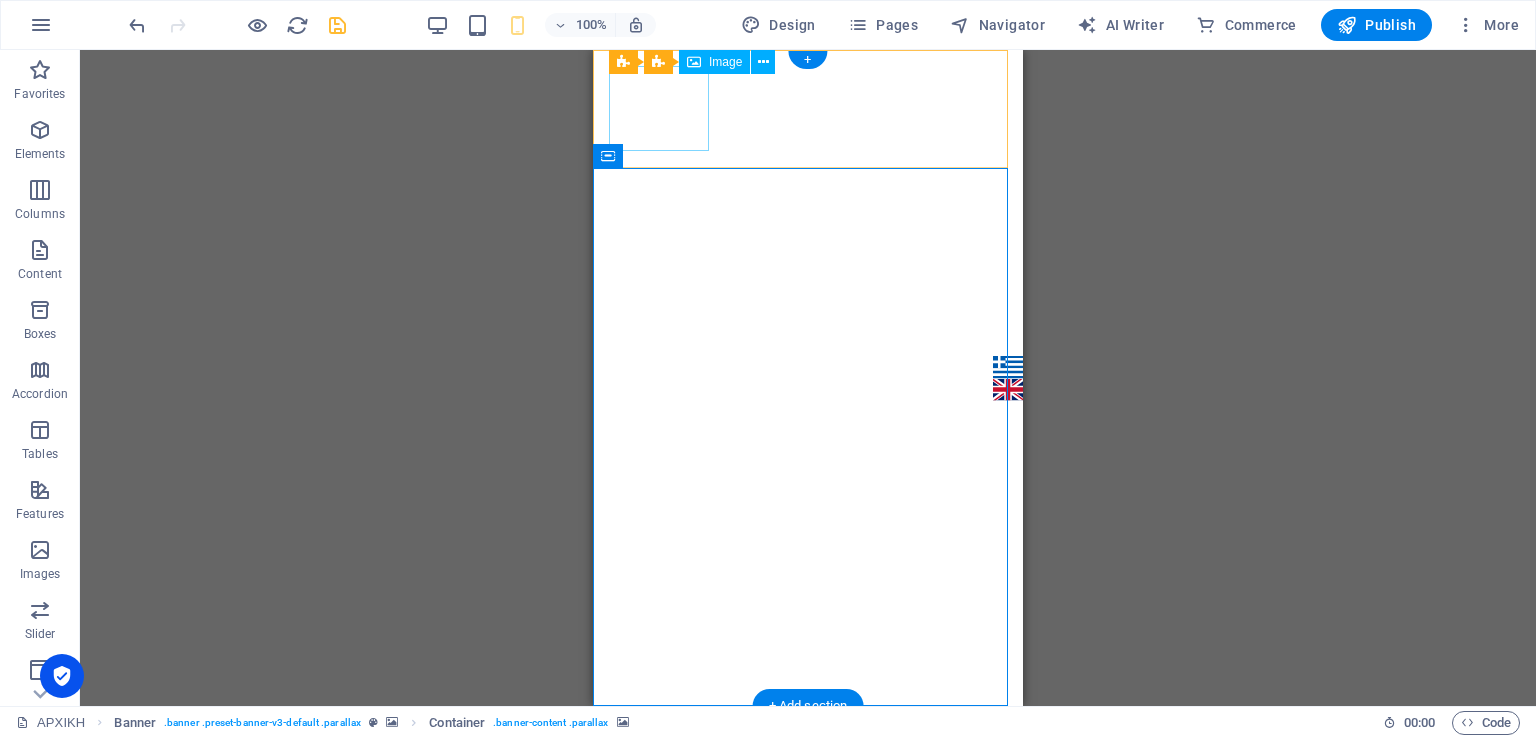 click at bounding box center (808, 764) 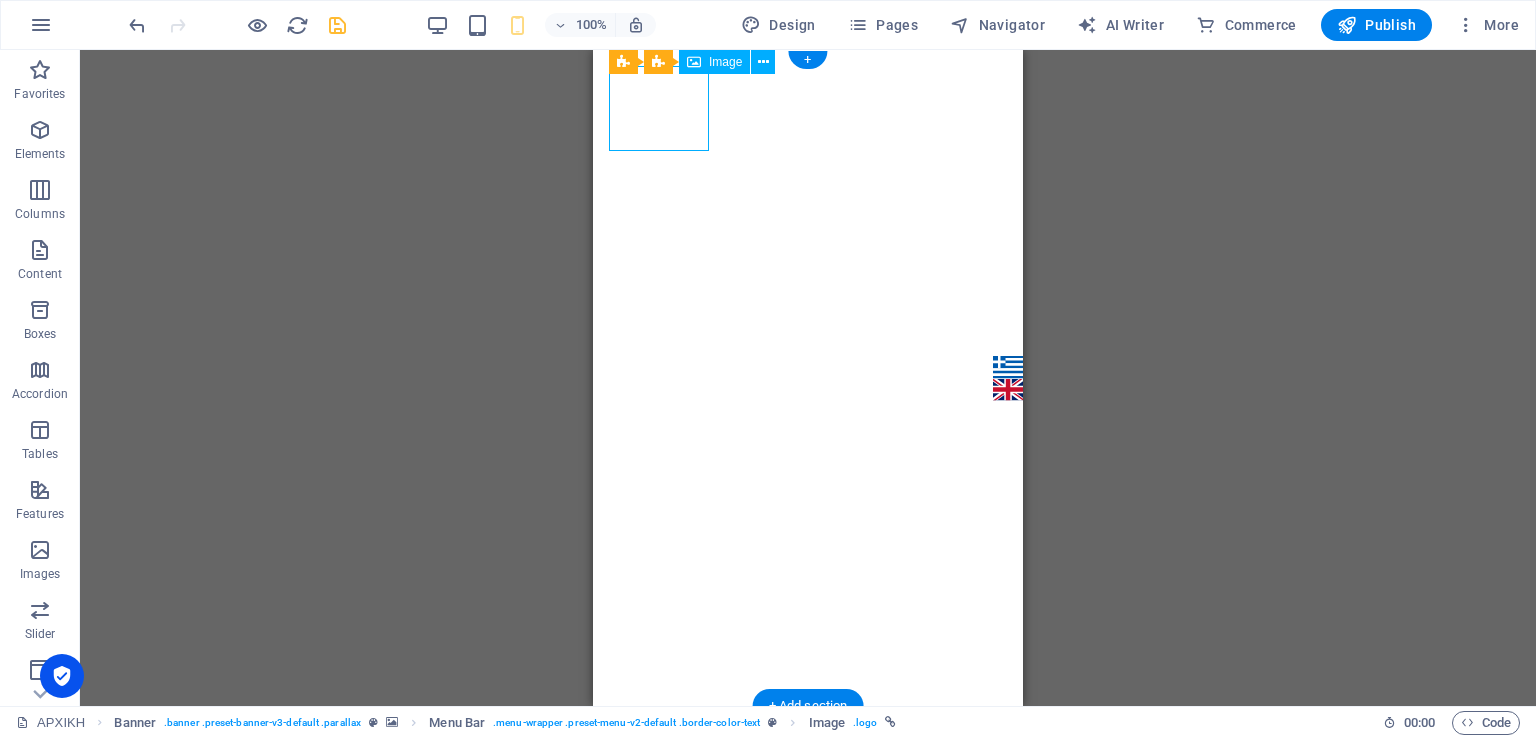 click at bounding box center [808, 764] 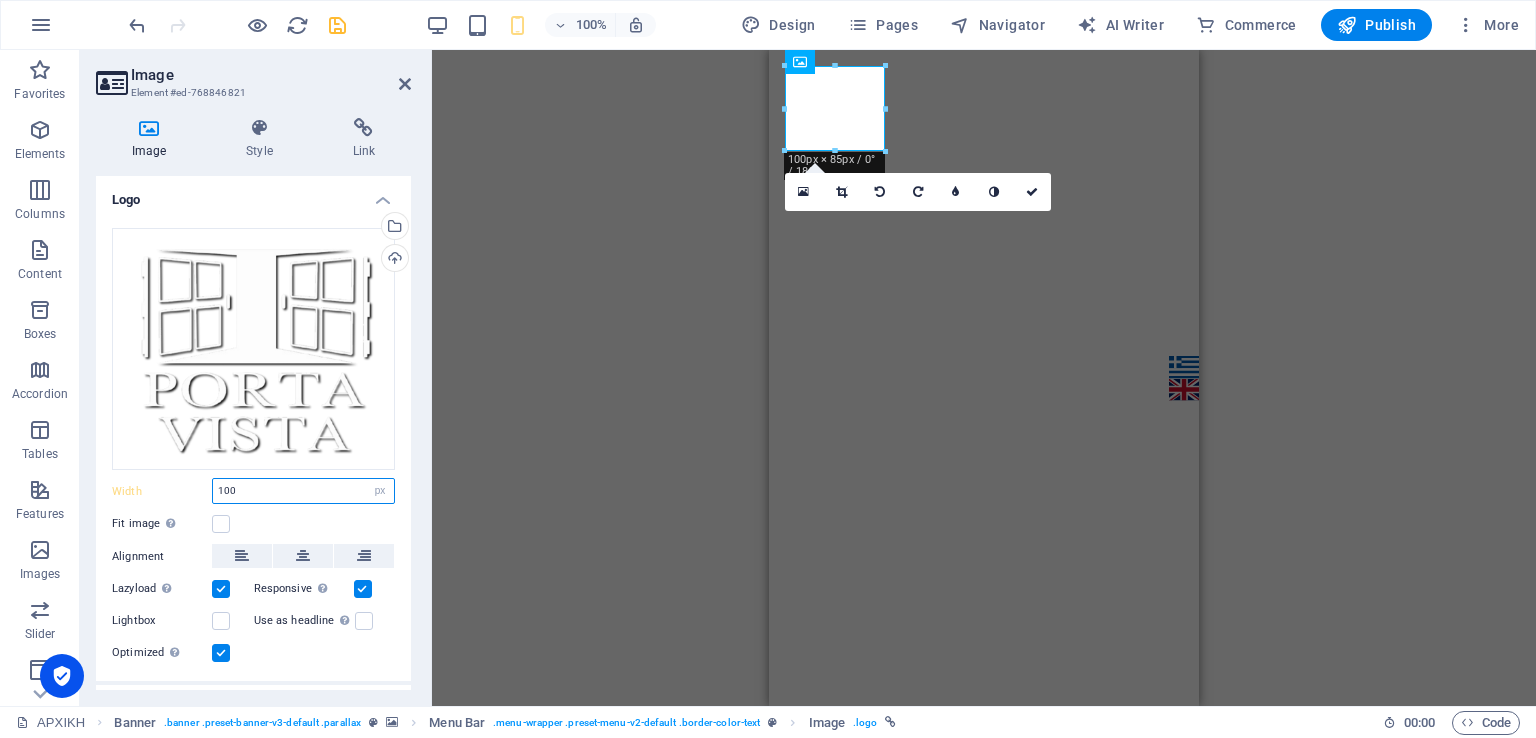 click on "100" at bounding box center [303, 491] 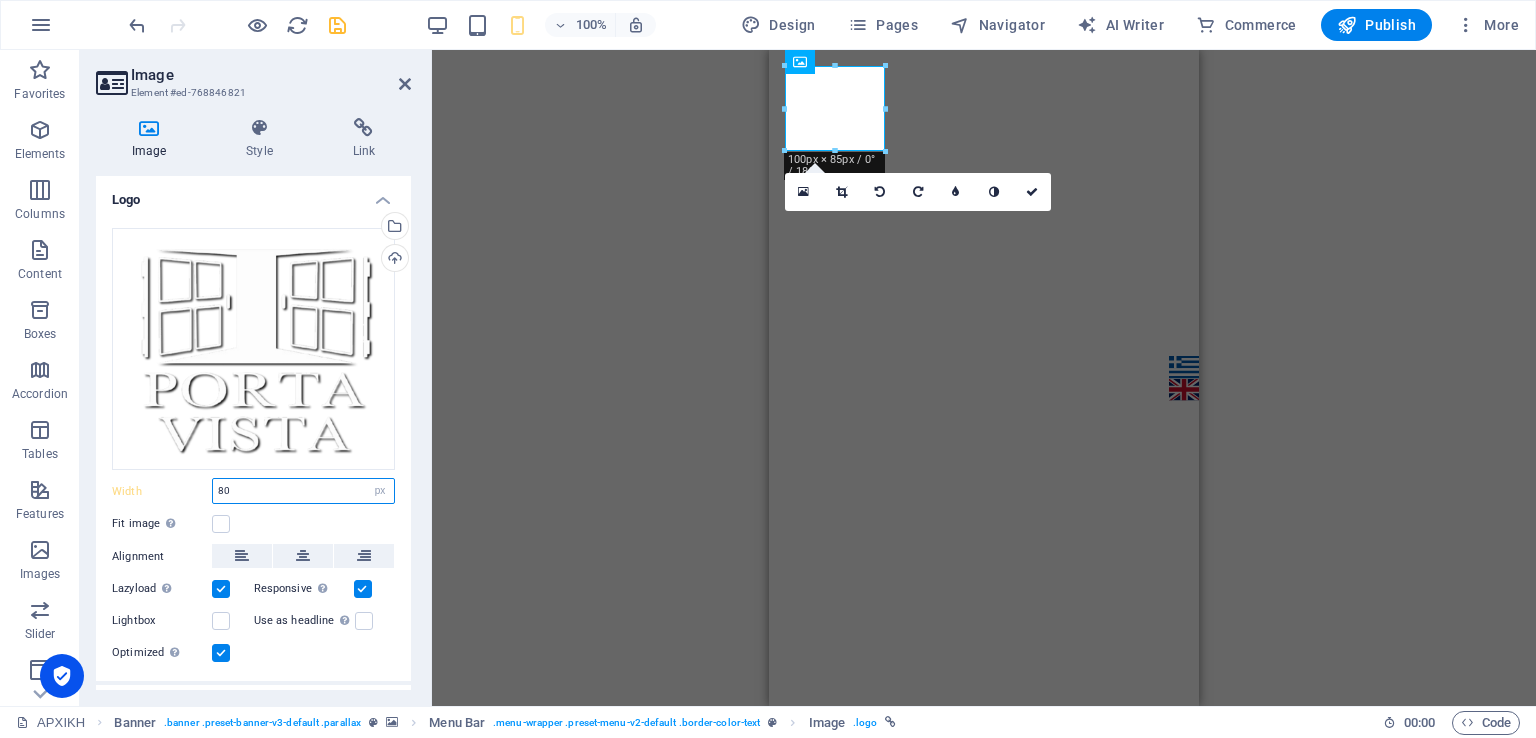 type on "80" 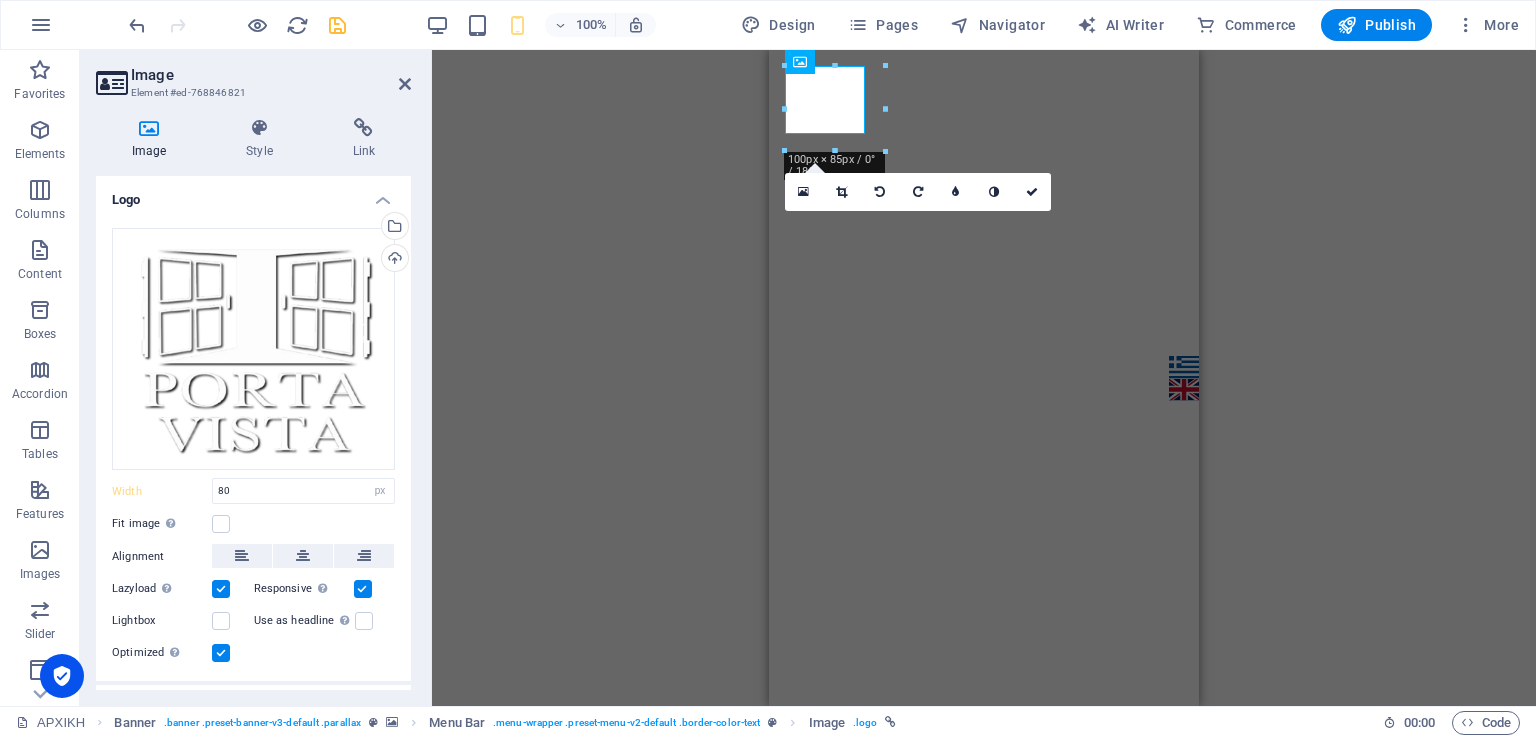 click on "H1   Banner   Container   Icon   Banner   Menu Bar   Social Media Icons   Icon   Icon   Menu   Spacer   Text   Menu Bar   Banner   Image   Container   HTML   Container   Spacer 180 170 160 150 140 130 120 110 100 90 80 70 60 50 40 30 20 10 0 -10 -20 -30 -40 -50 -60 -70 -80 -90 -100 -110 -120 -130 -140 -150 -160 -170 100px × 85px / 0° / 18% 16:10 16:9 4:3 1:1 1:2 0" at bounding box center [984, 378] 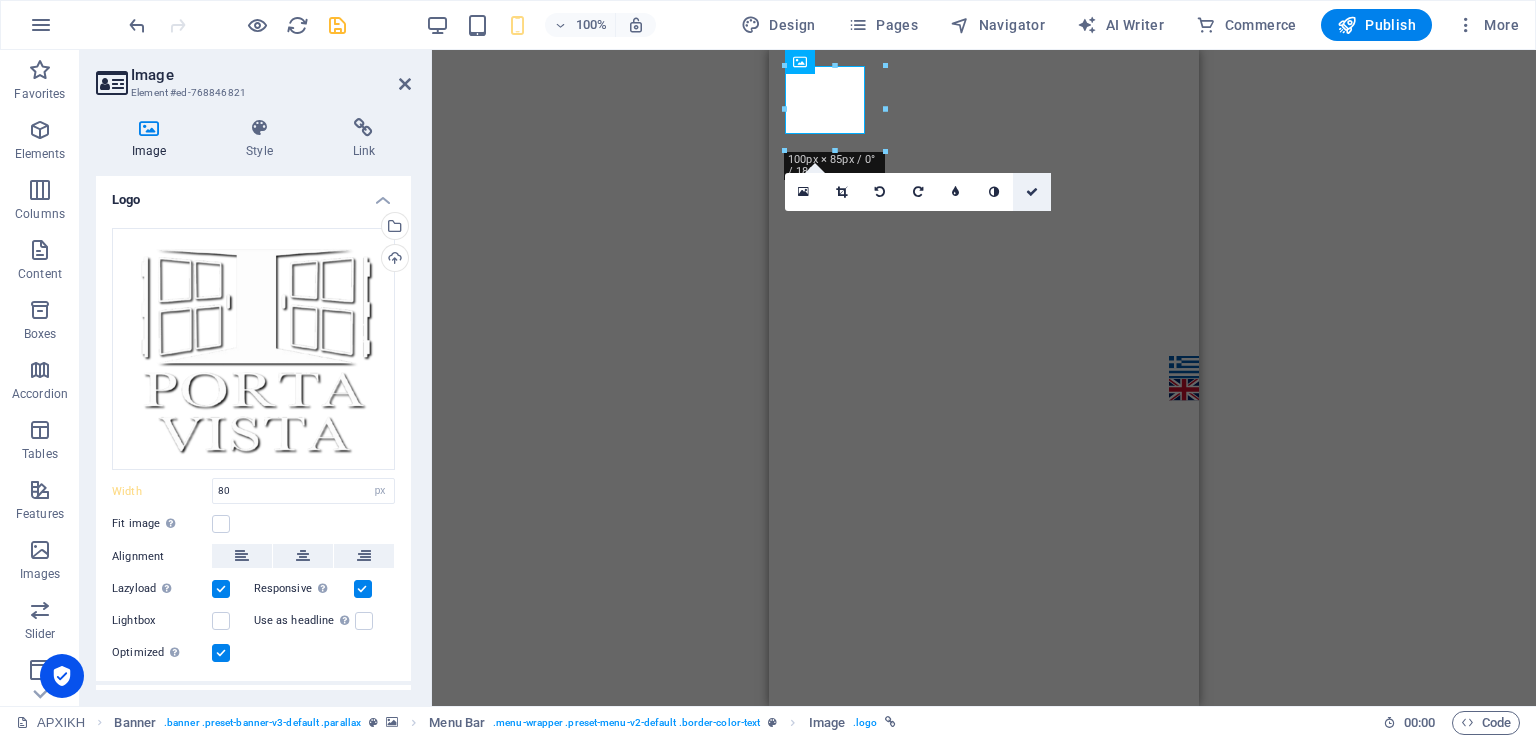 click at bounding box center [1032, 192] 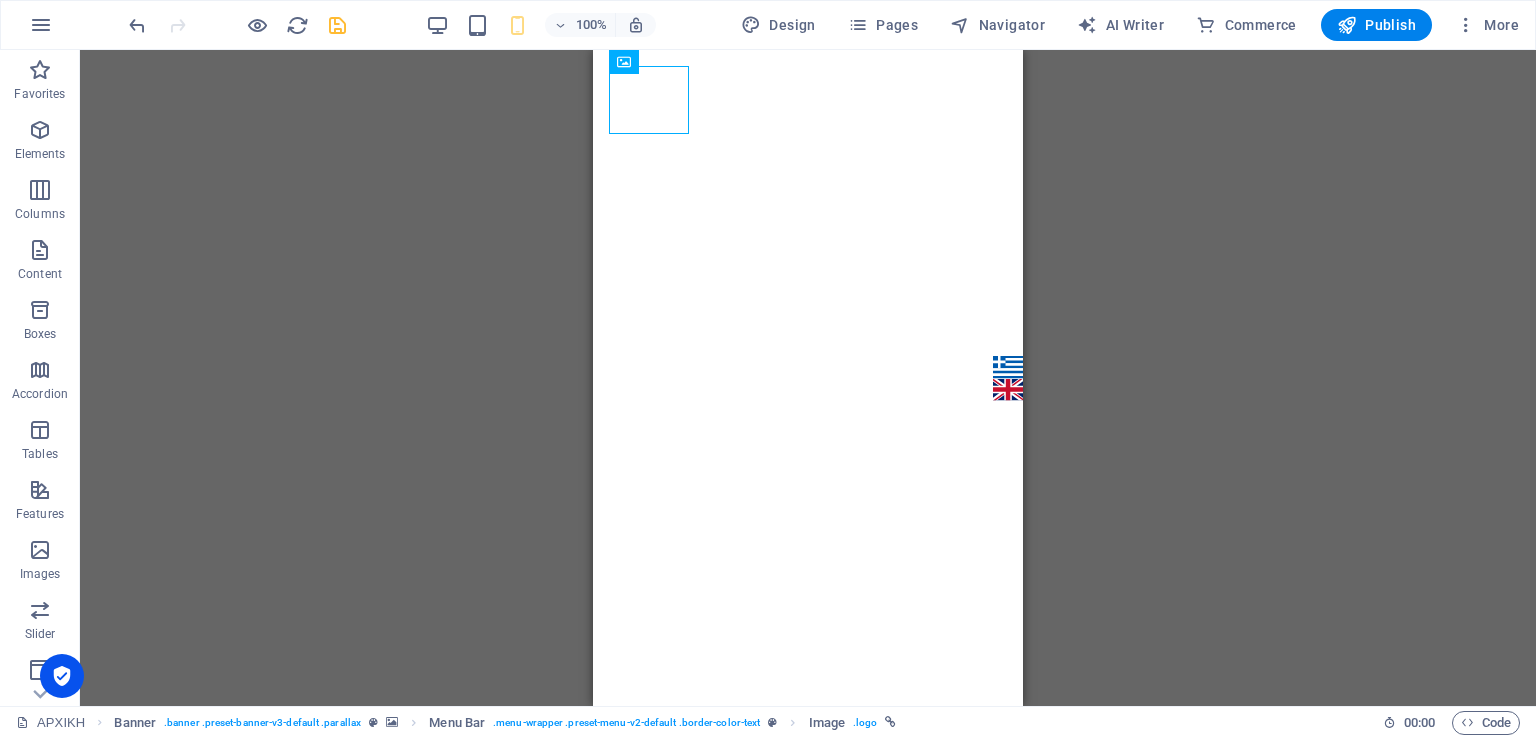 click on "H1   Banner   Container   Icon   Banner   Menu Bar   Social Media Icons   Icon   Icon   Menu   Spacer   Text   Menu Bar   Banner   Image   Container   HTML   Container   Spacer" at bounding box center [808, 378] 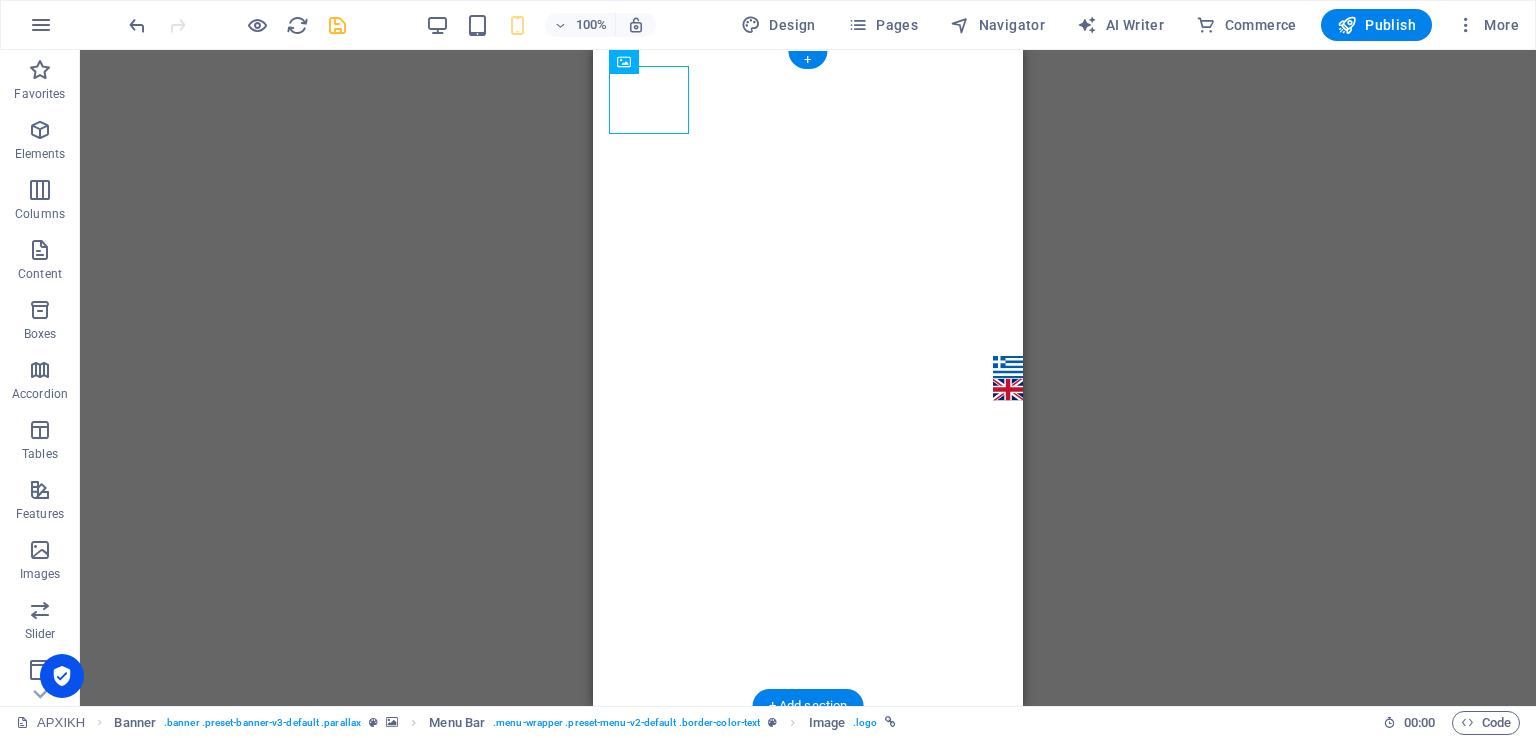 click at bounding box center (808, 1139) 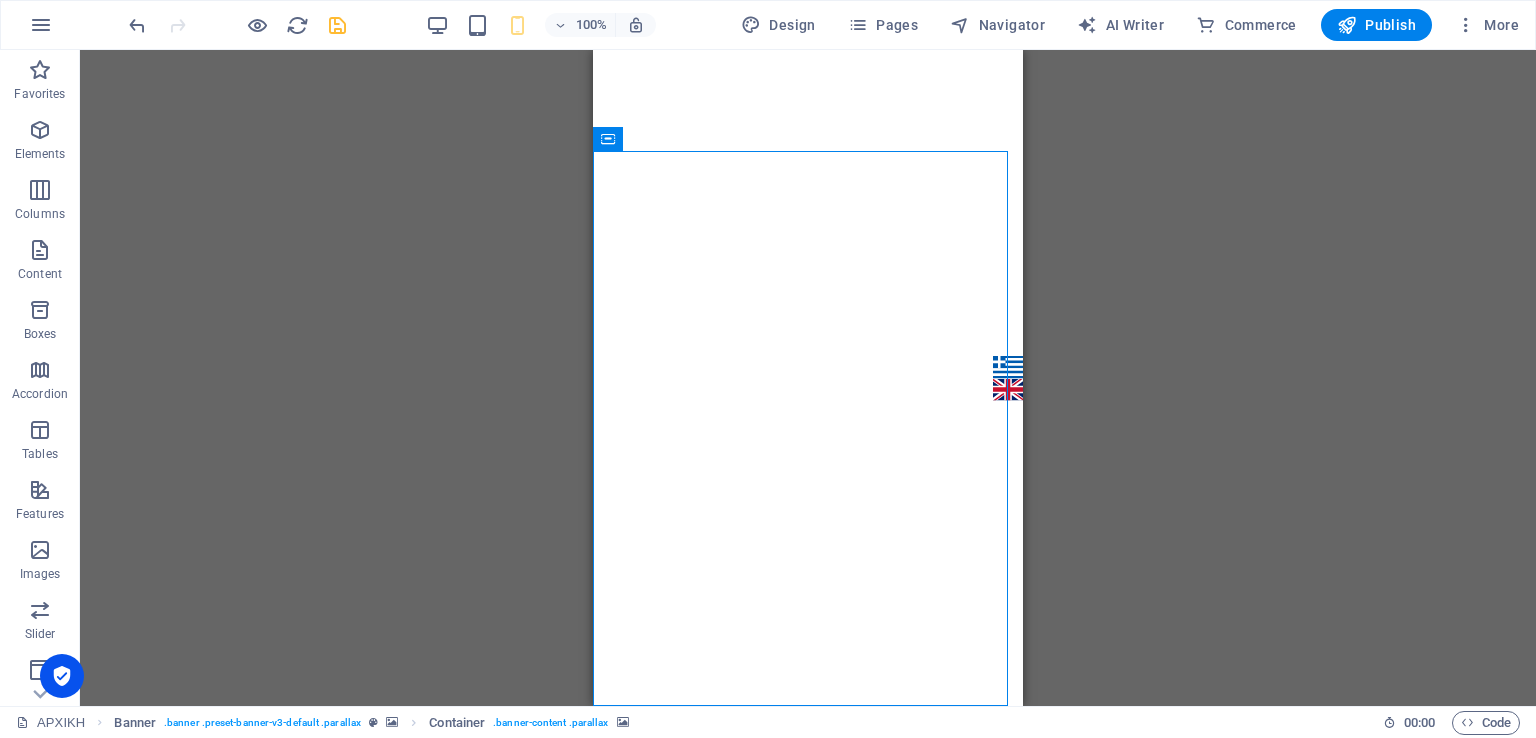 click on "H1   Banner   Container   Icon   Banner   Menu Bar   Social Media Icons   Icon   Icon   Menu   Spacer   Text   Menu Bar   Banner   Image   Container   HTML   Container   Spacer" at bounding box center (808, 378) 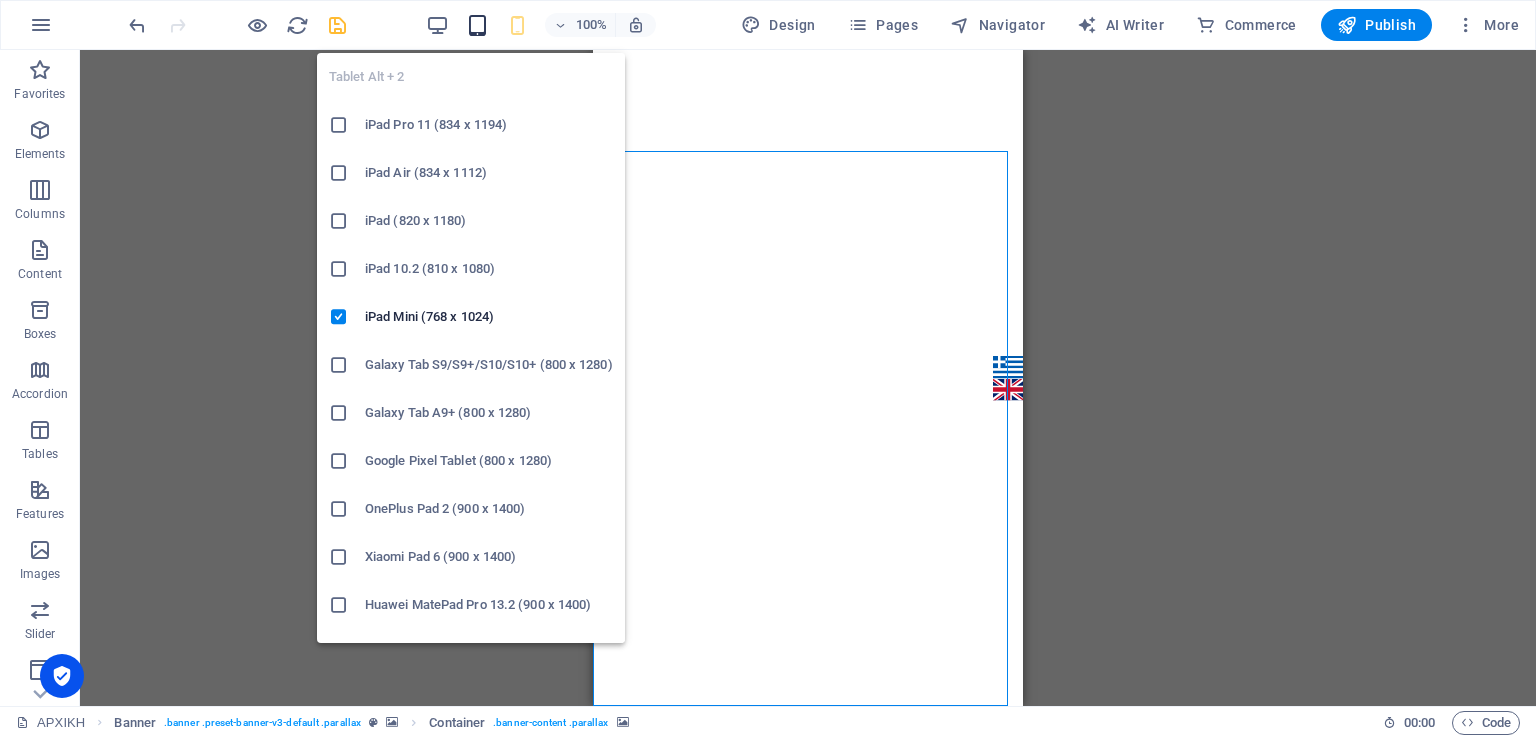 click at bounding box center [477, 25] 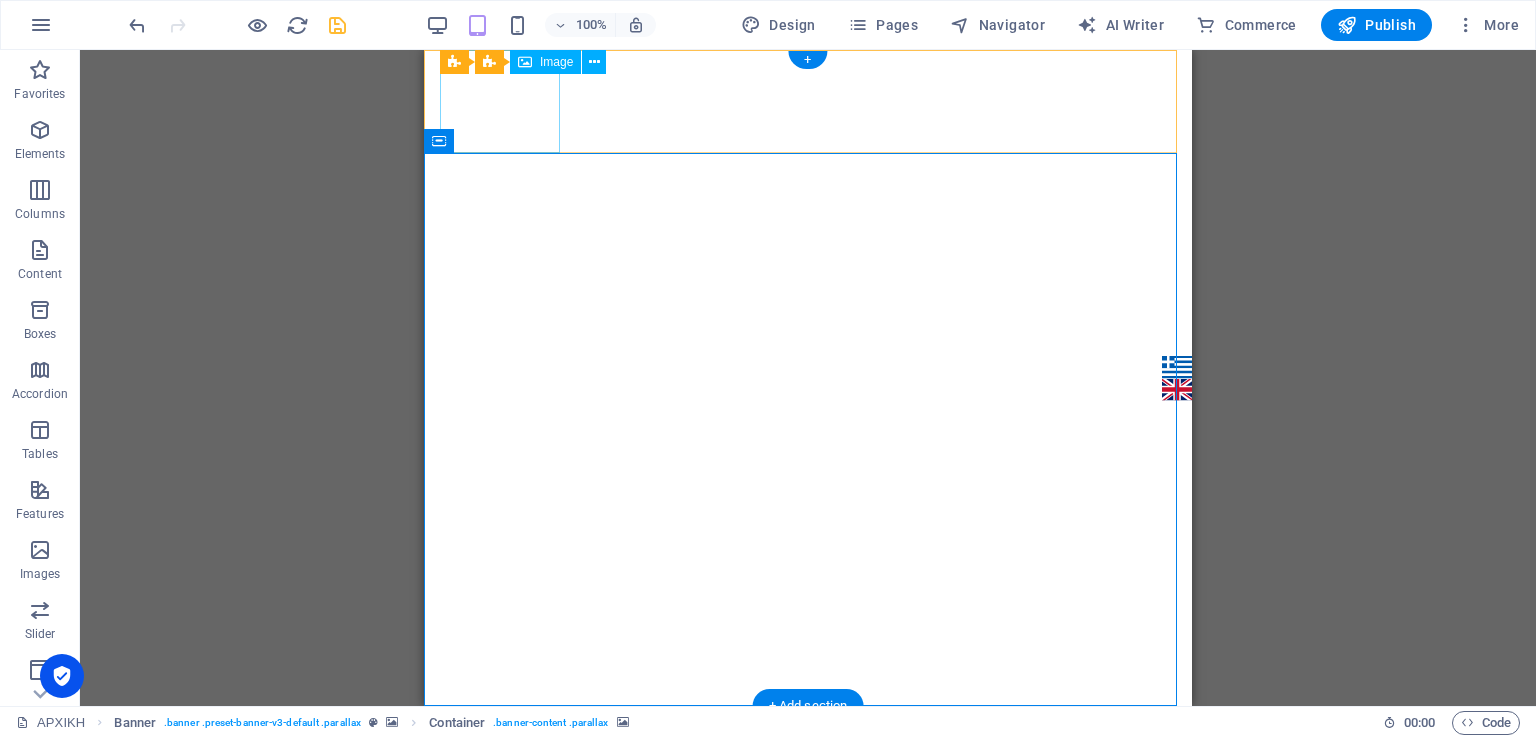 click at bounding box center [816, 757] 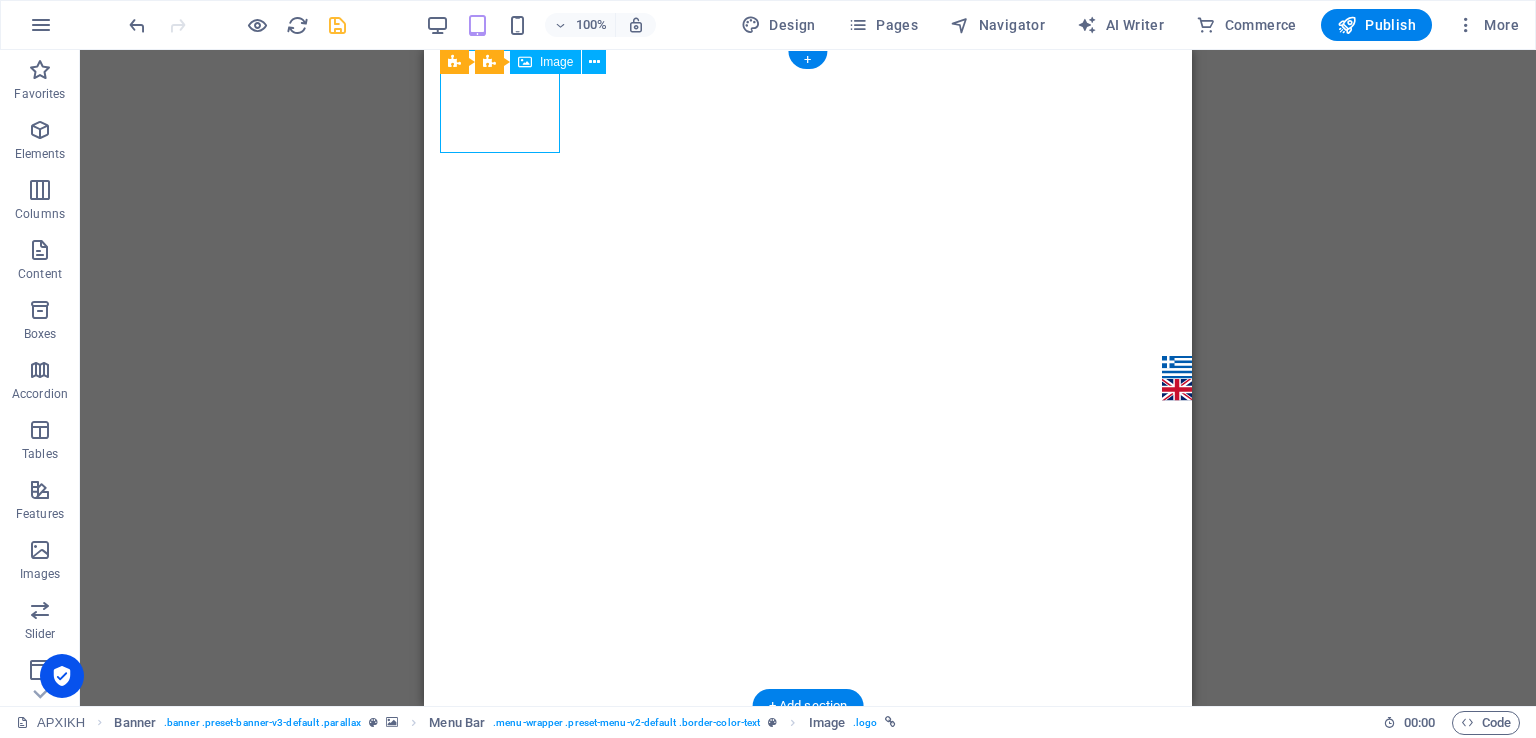 click at bounding box center (816, 757) 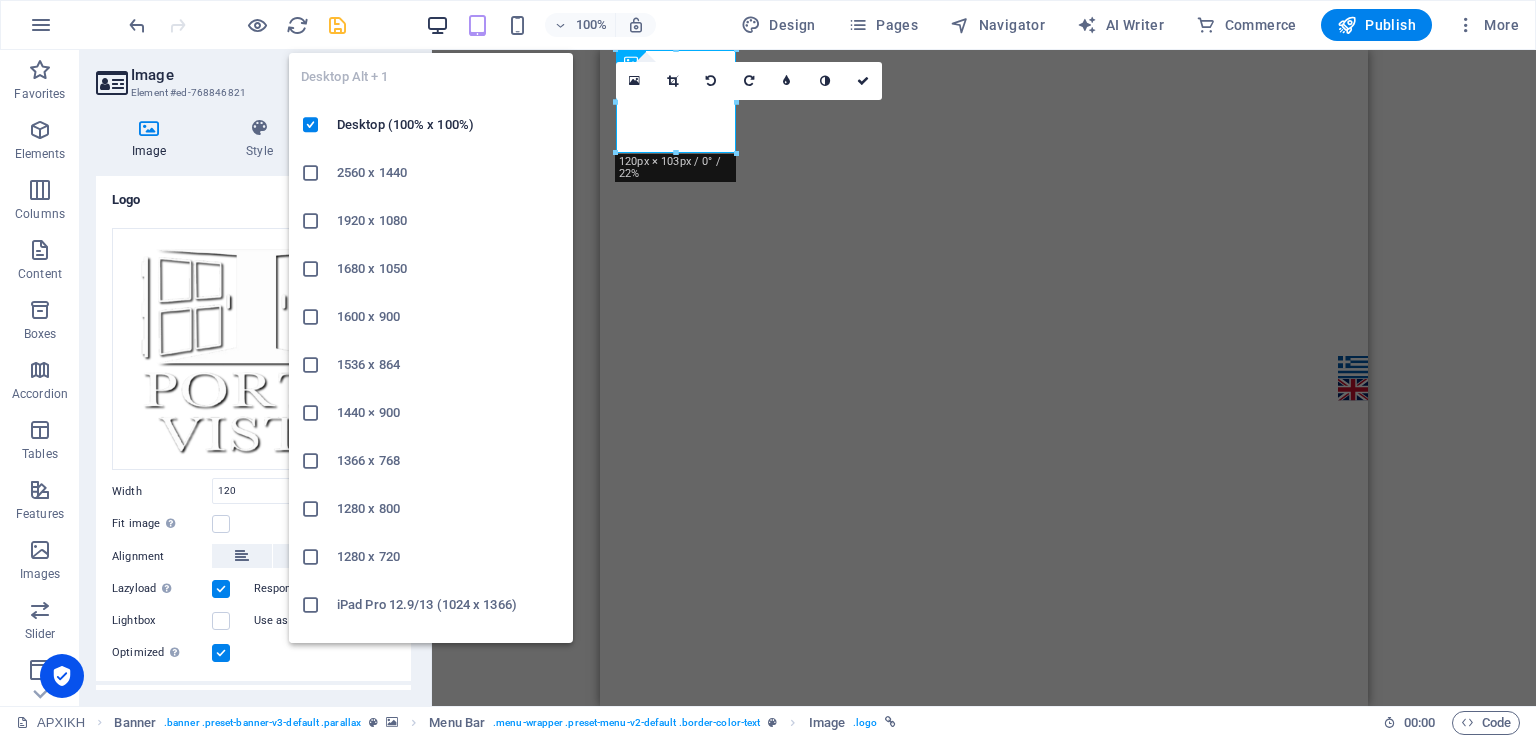 click at bounding box center [437, 25] 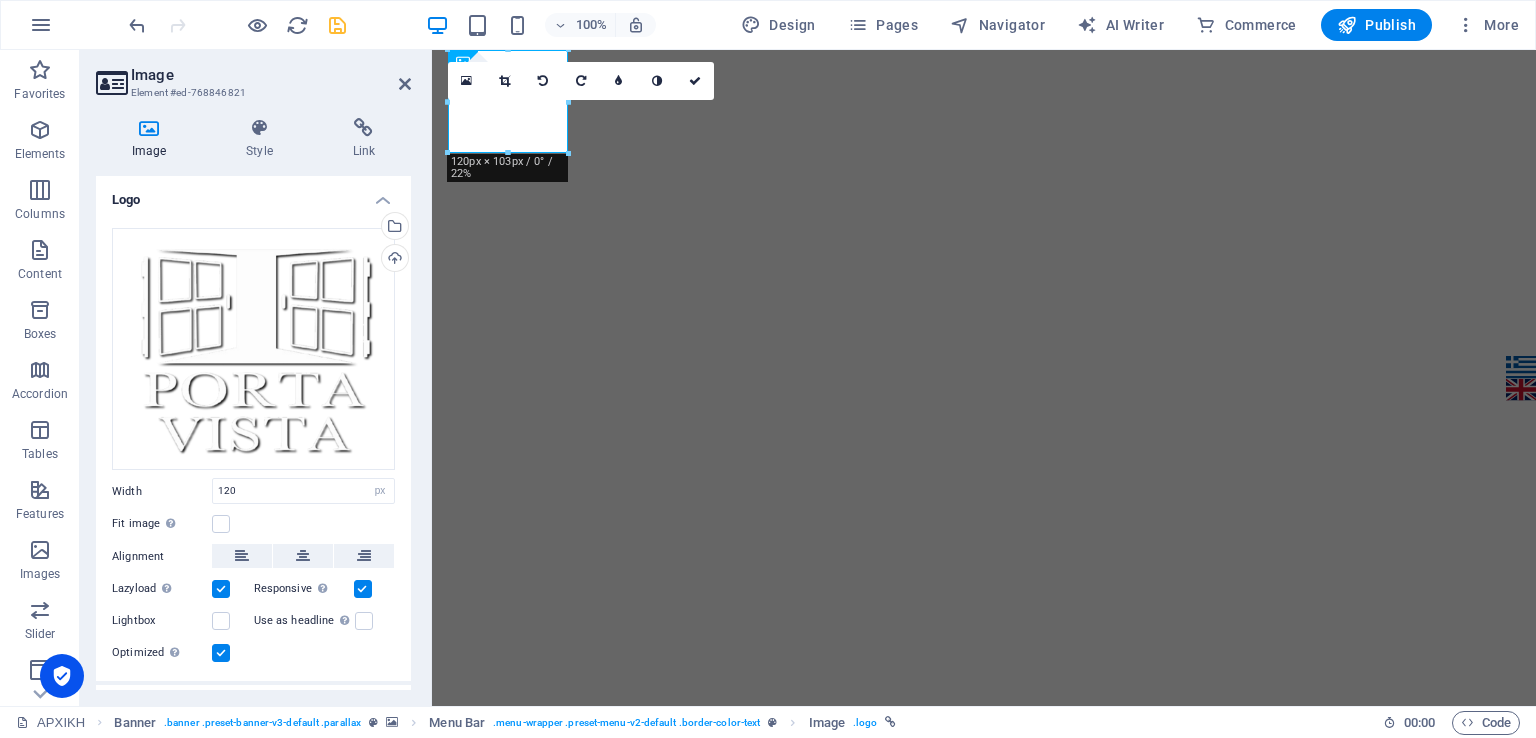 click at bounding box center [984, 1321] 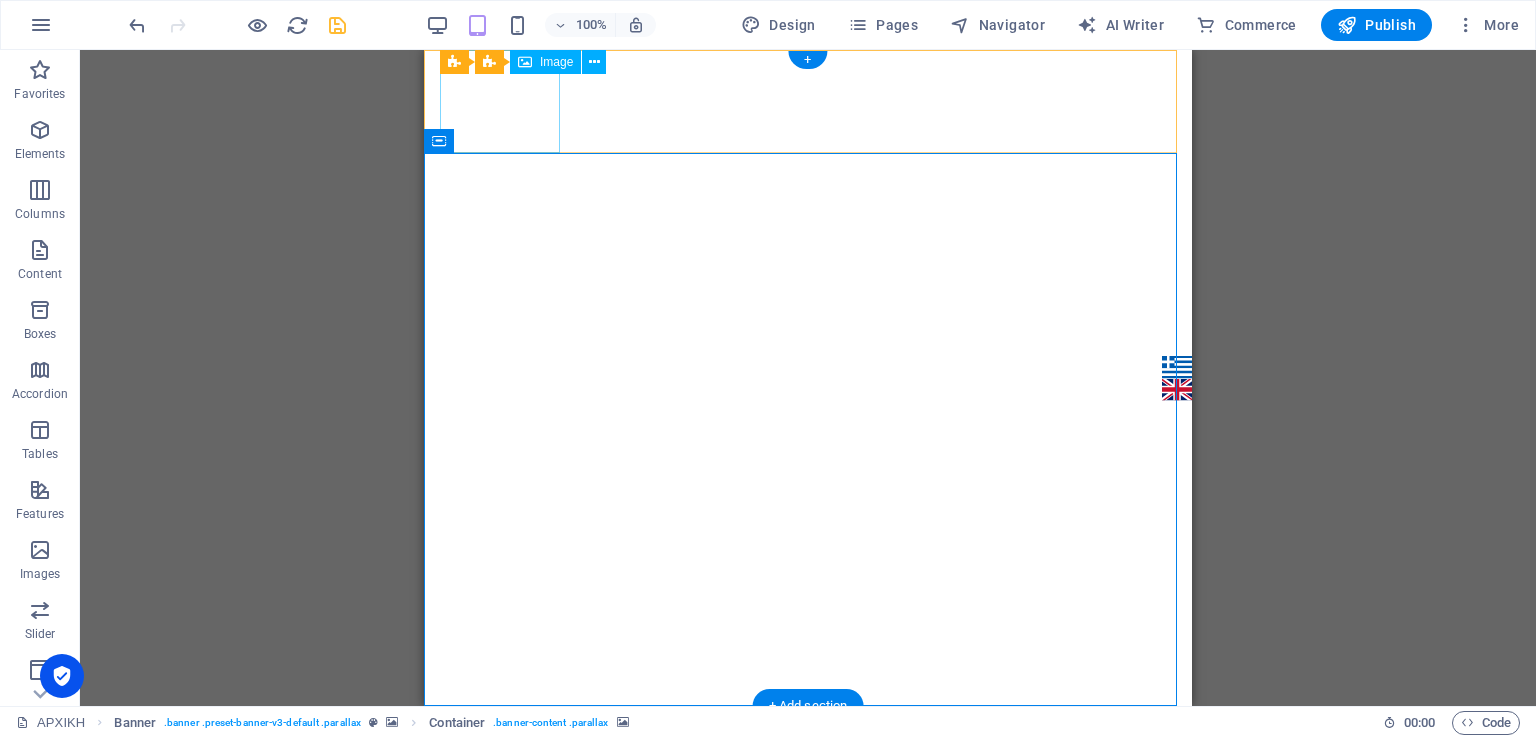 click at bounding box center (816, 757) 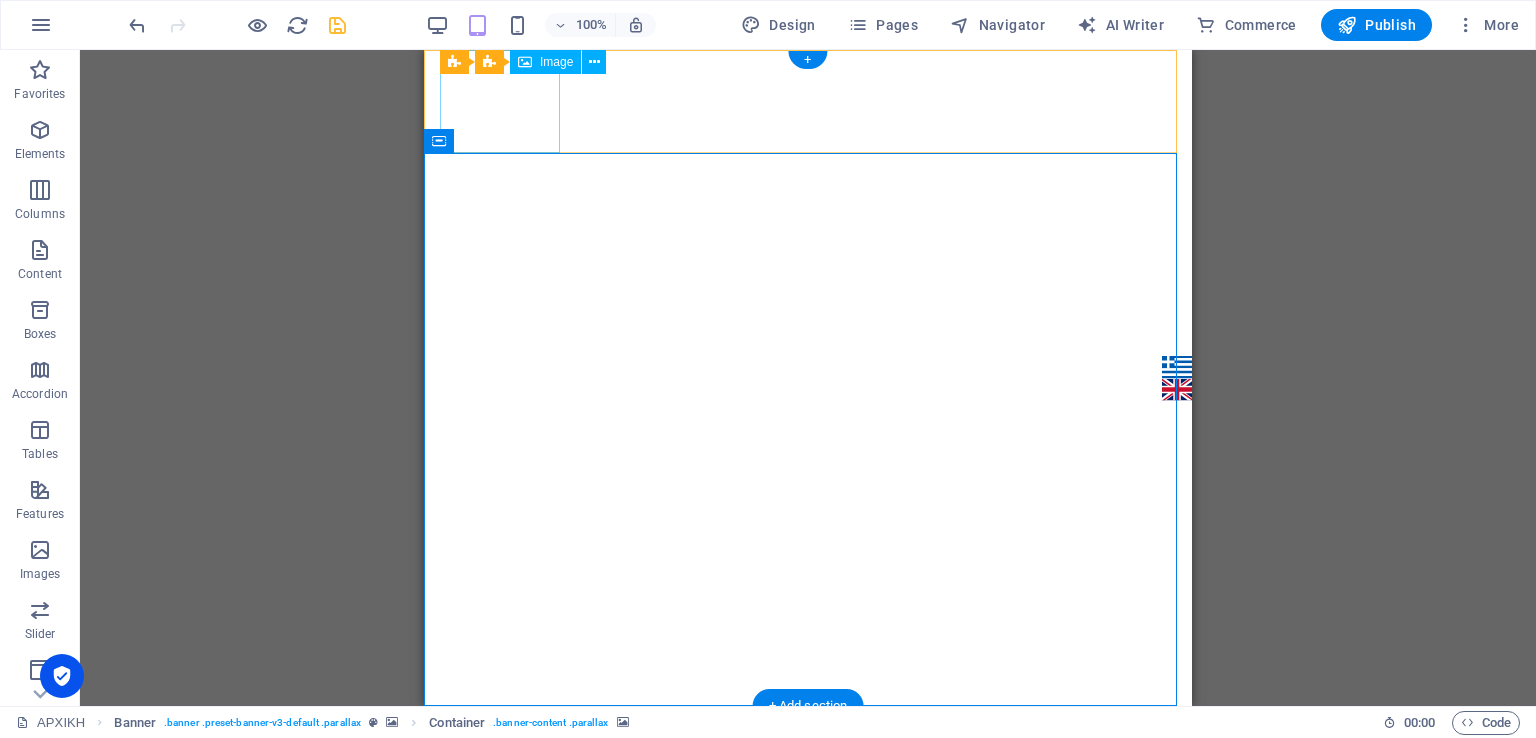 click at bounding box center (816, 757) 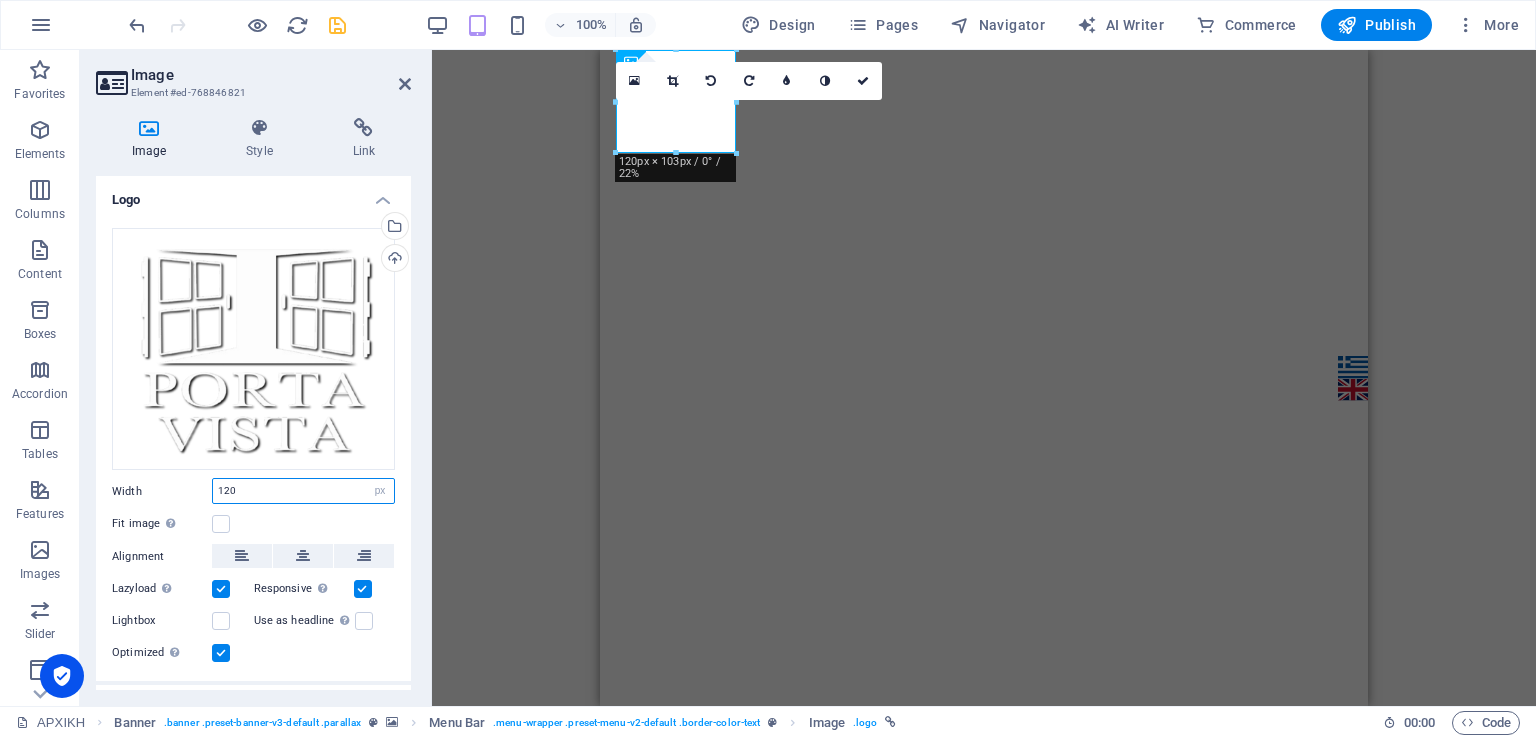 click on "120" at bounding box center [303, 491] 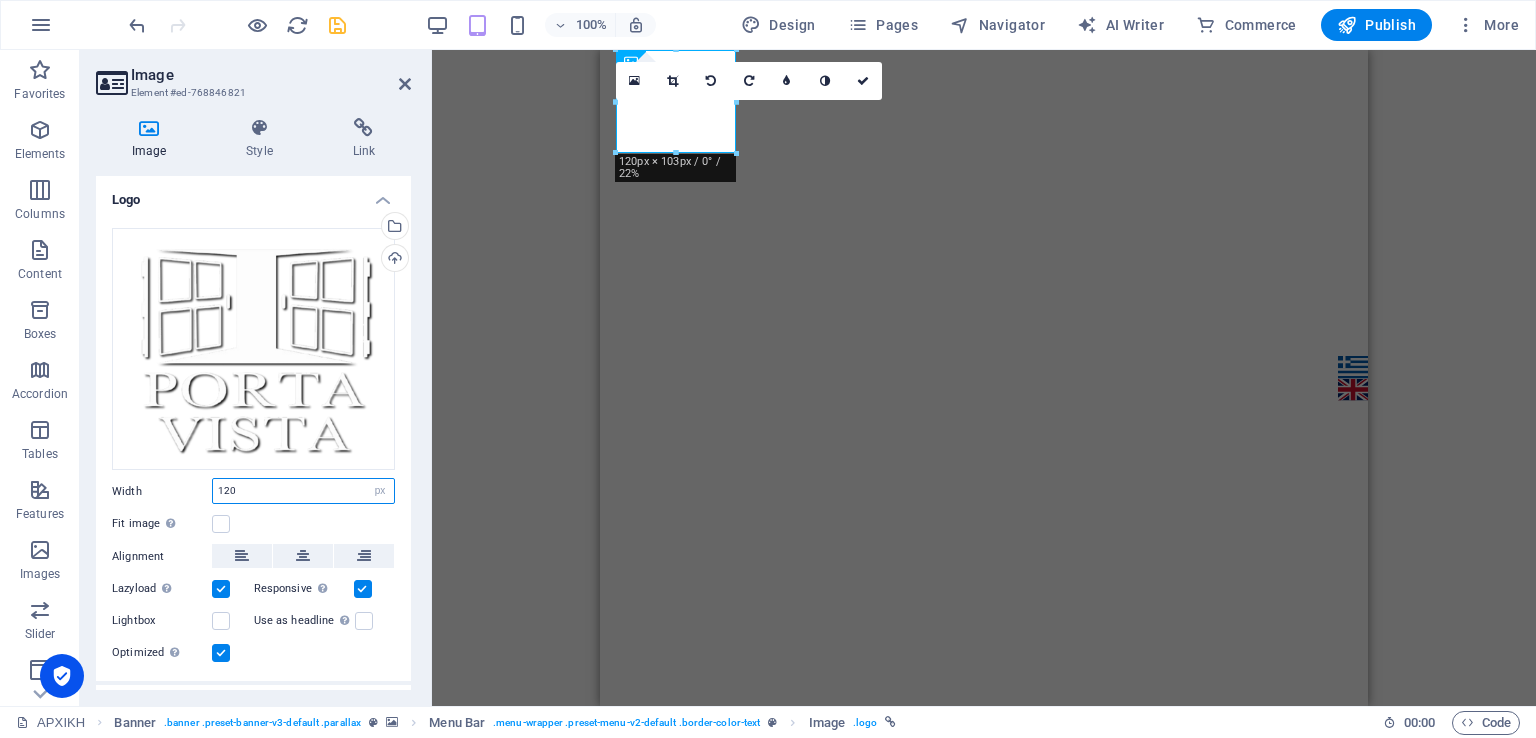 click on "120" at bounding box center [303, 491] 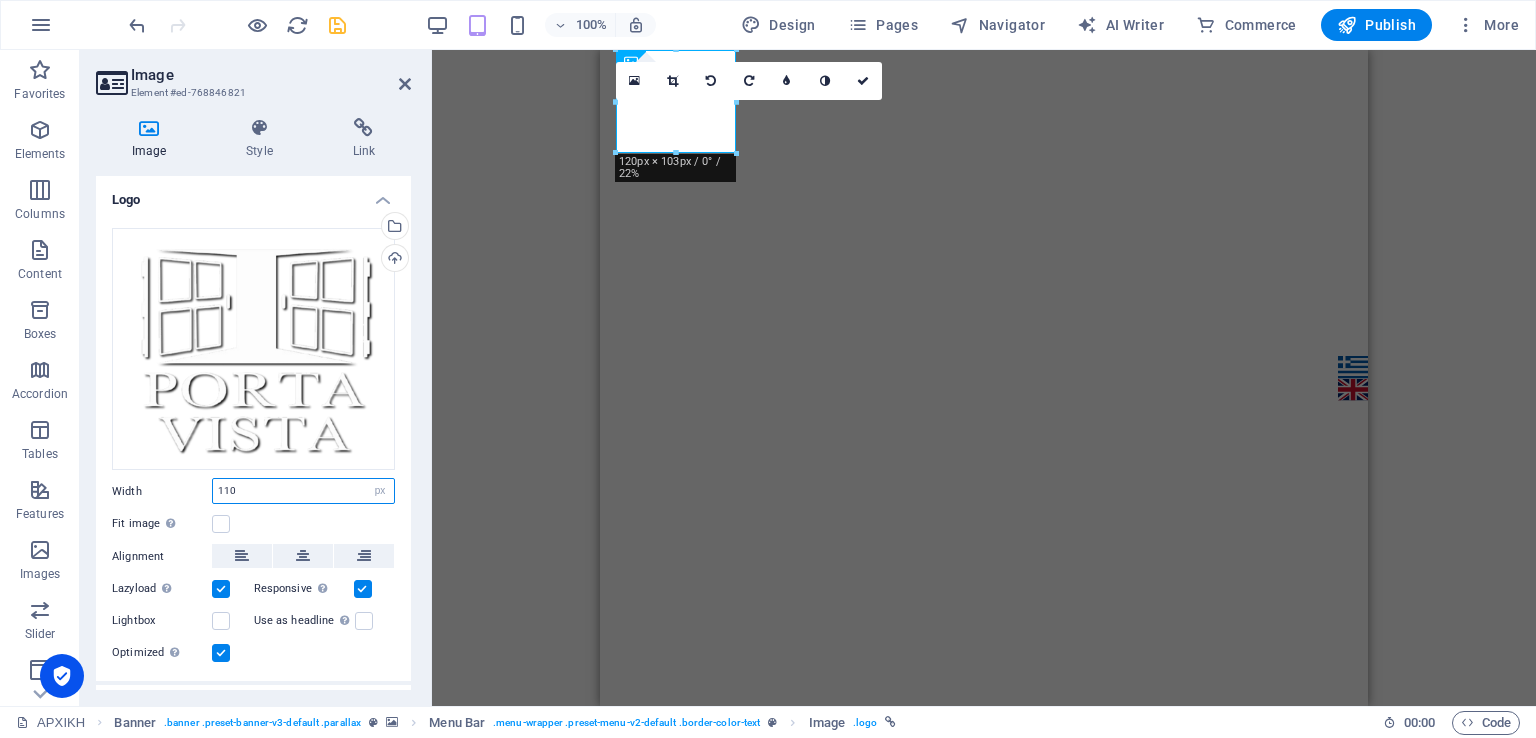 type on "110" 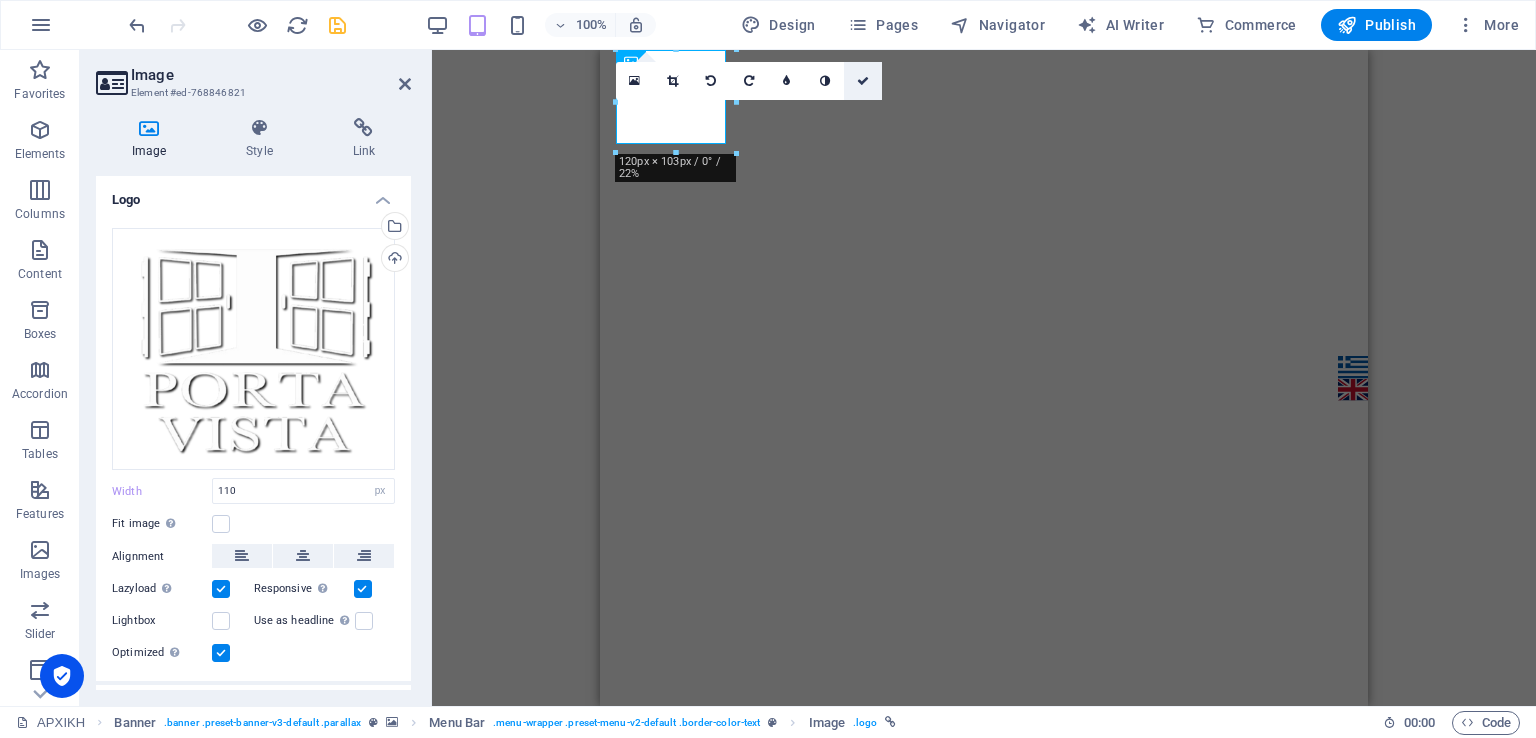 click at bounding box center (863, 81) 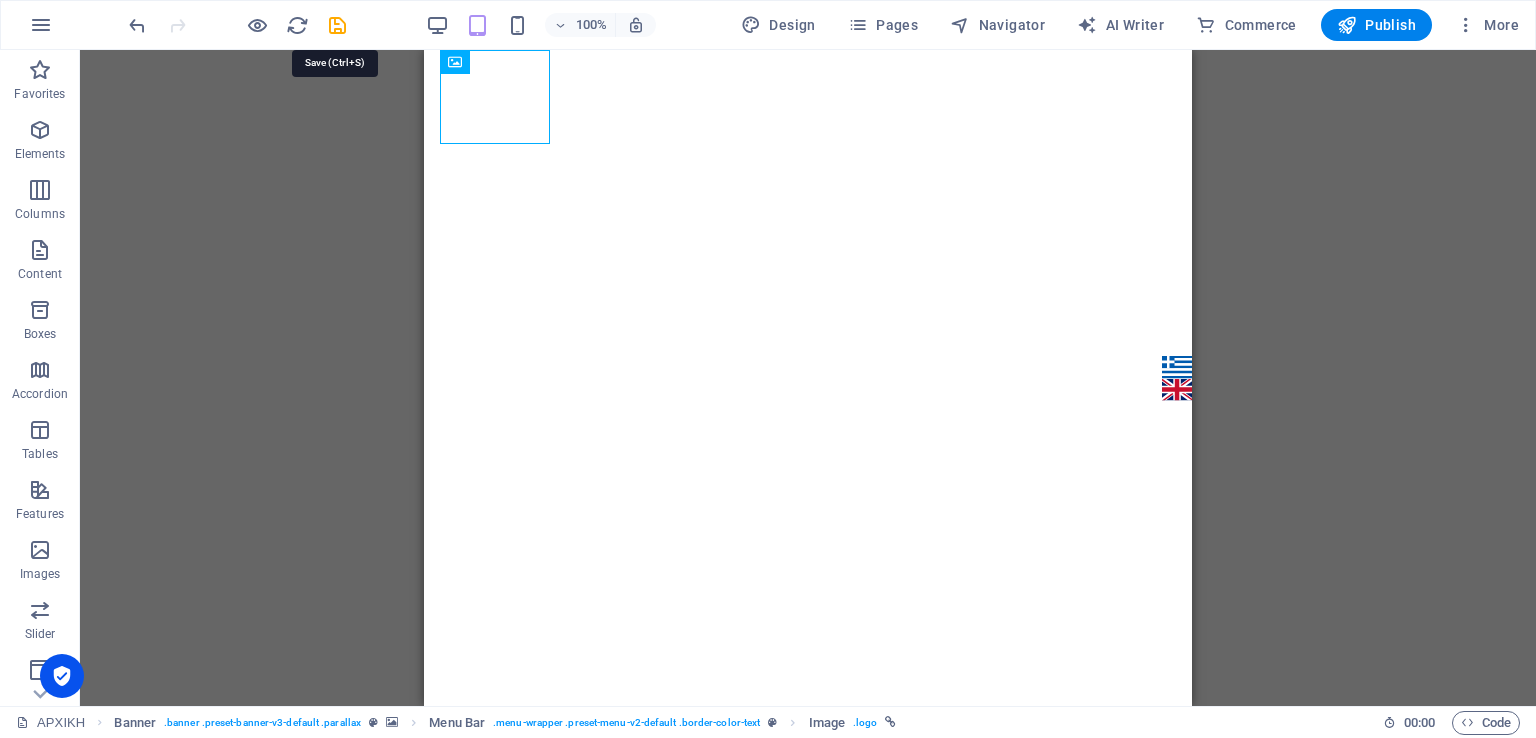 click at bounding box center (337, 25) 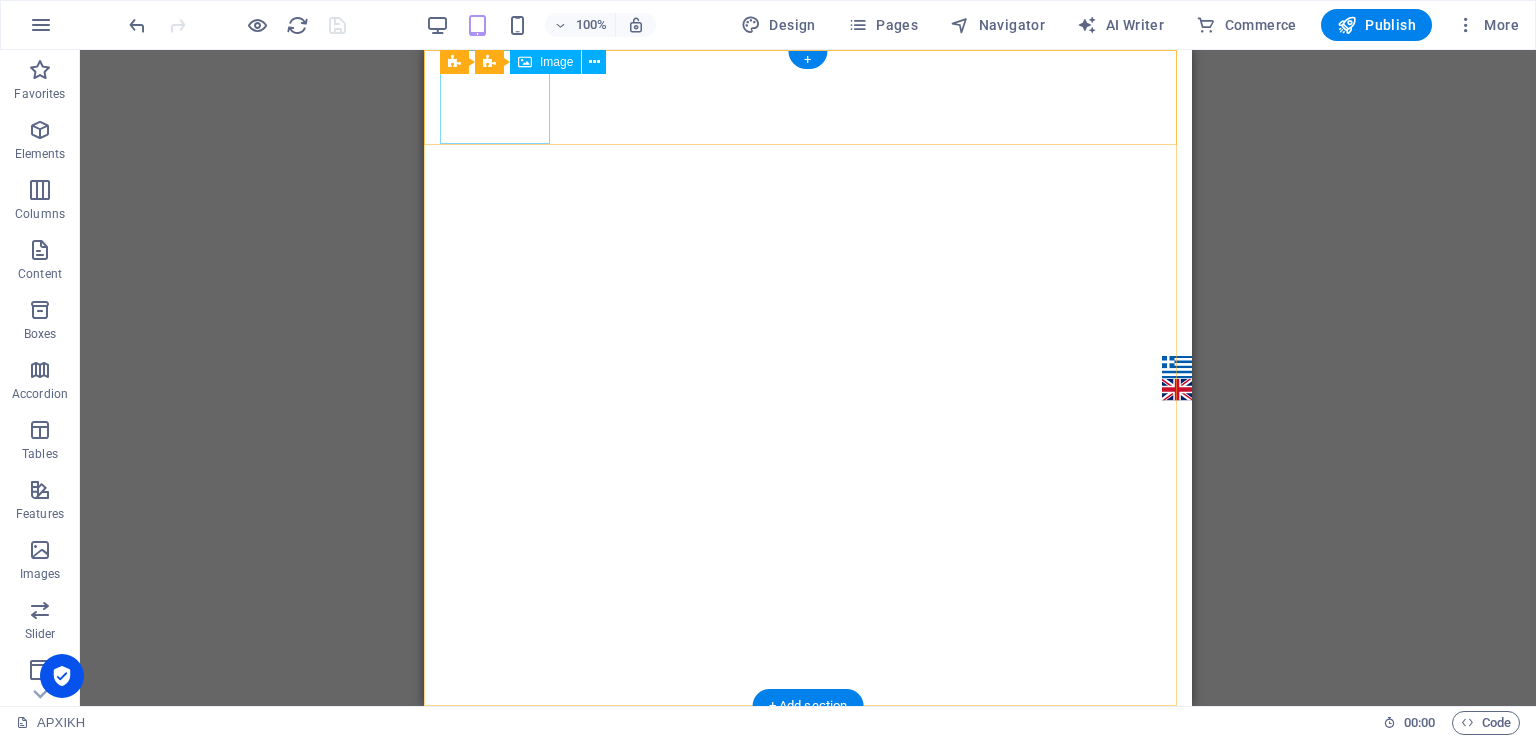 click at bounding box center (816, 753) 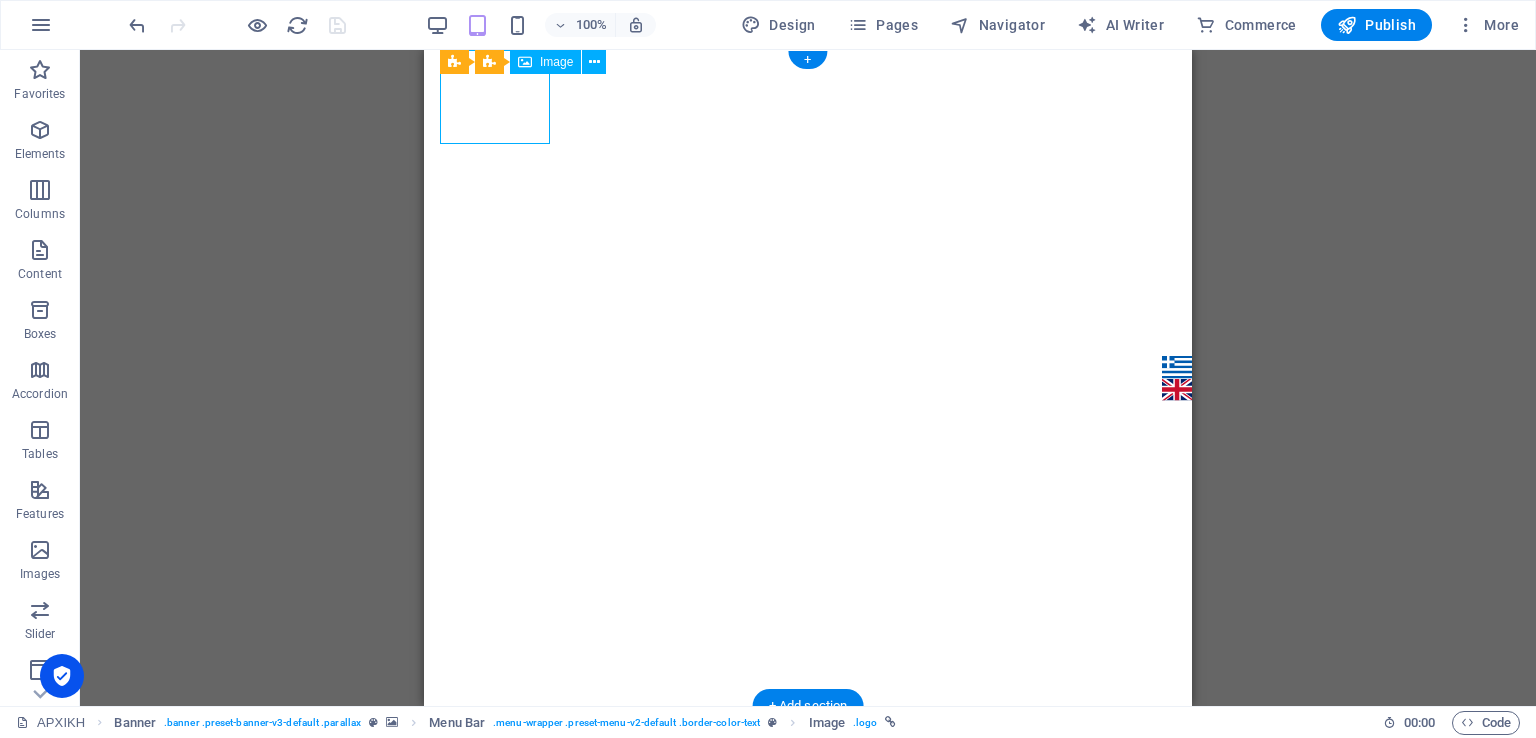 click at bounding box center (816, 753) 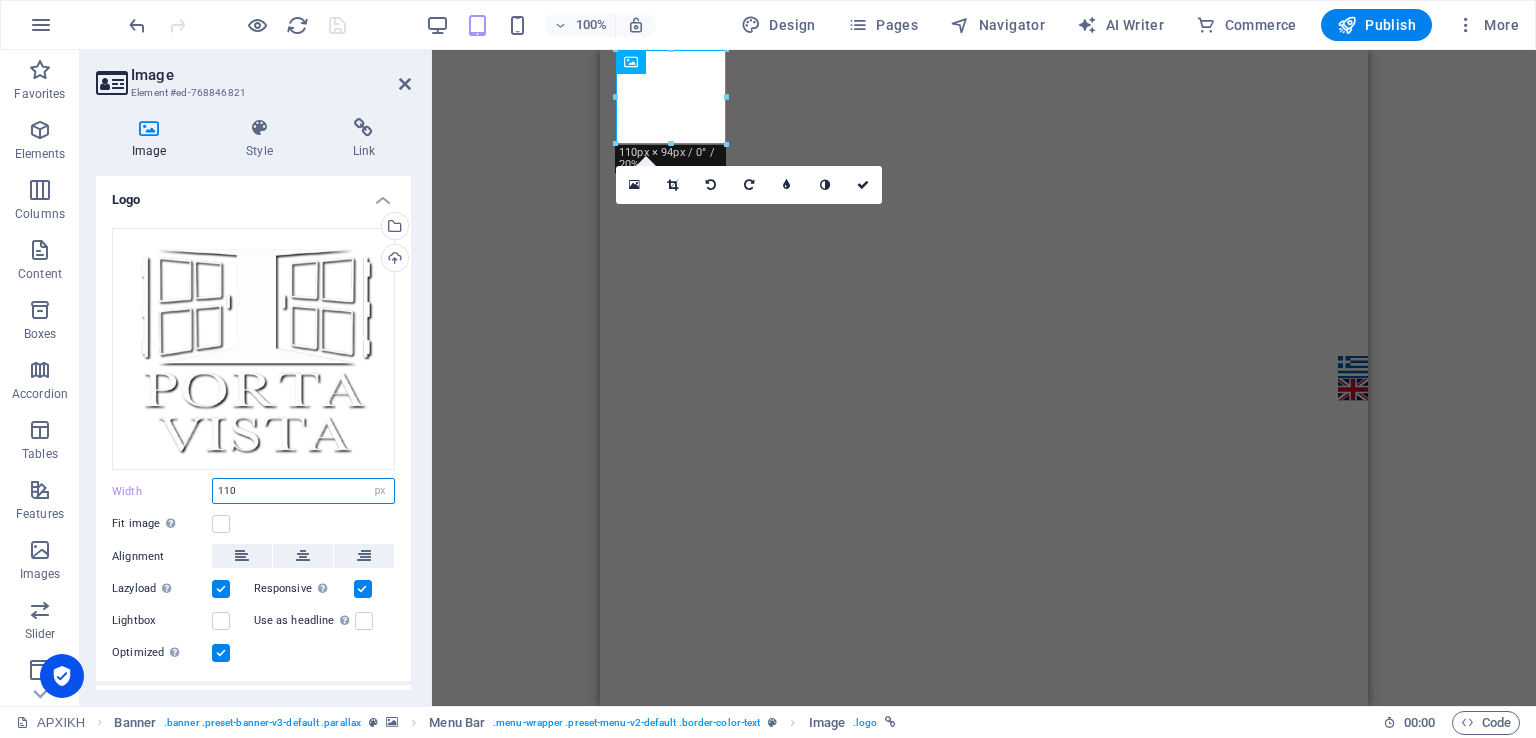 click on "110" at bounding box center [303, 491] 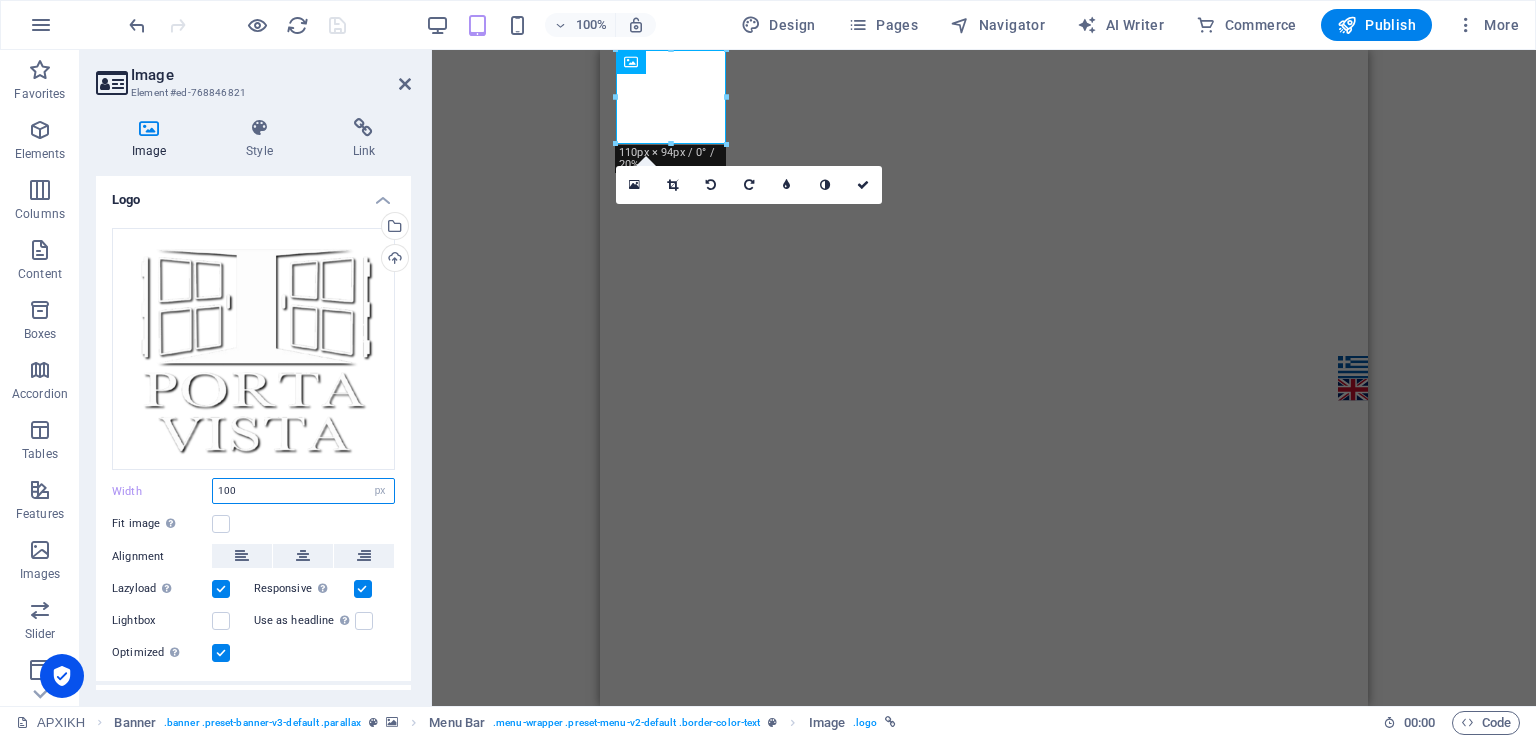 type on "100" 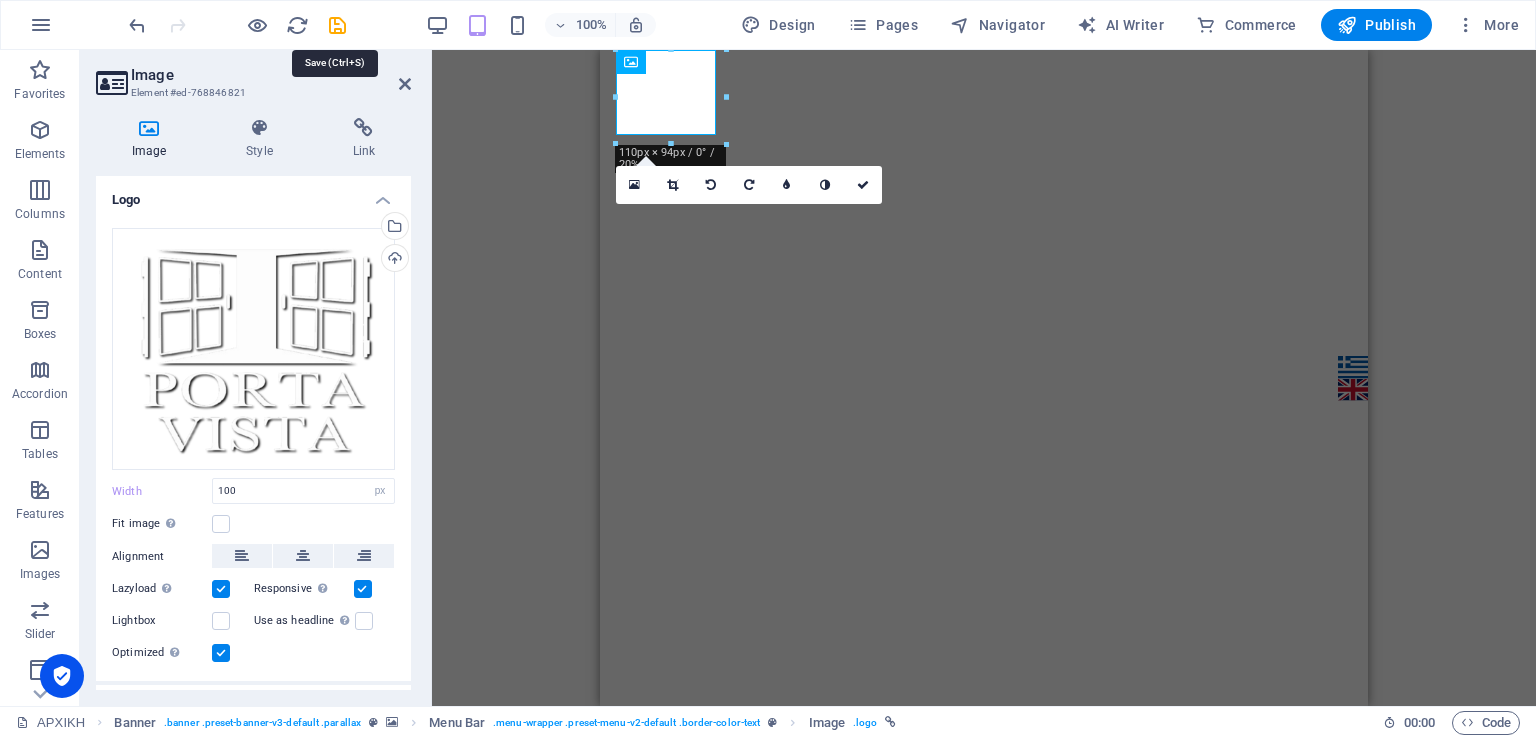 click at bounding box center [337, 25] 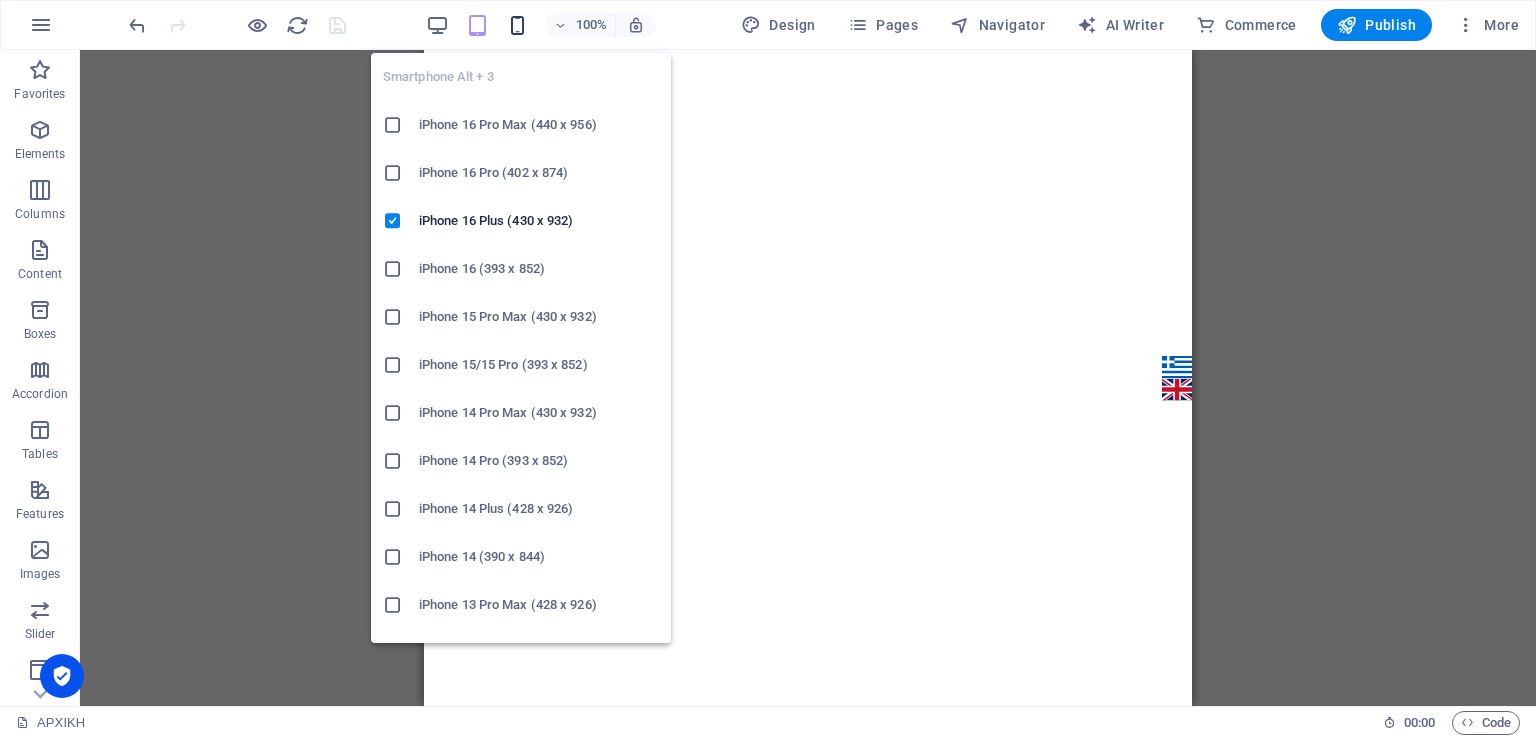click at bounding box center (517, 25) 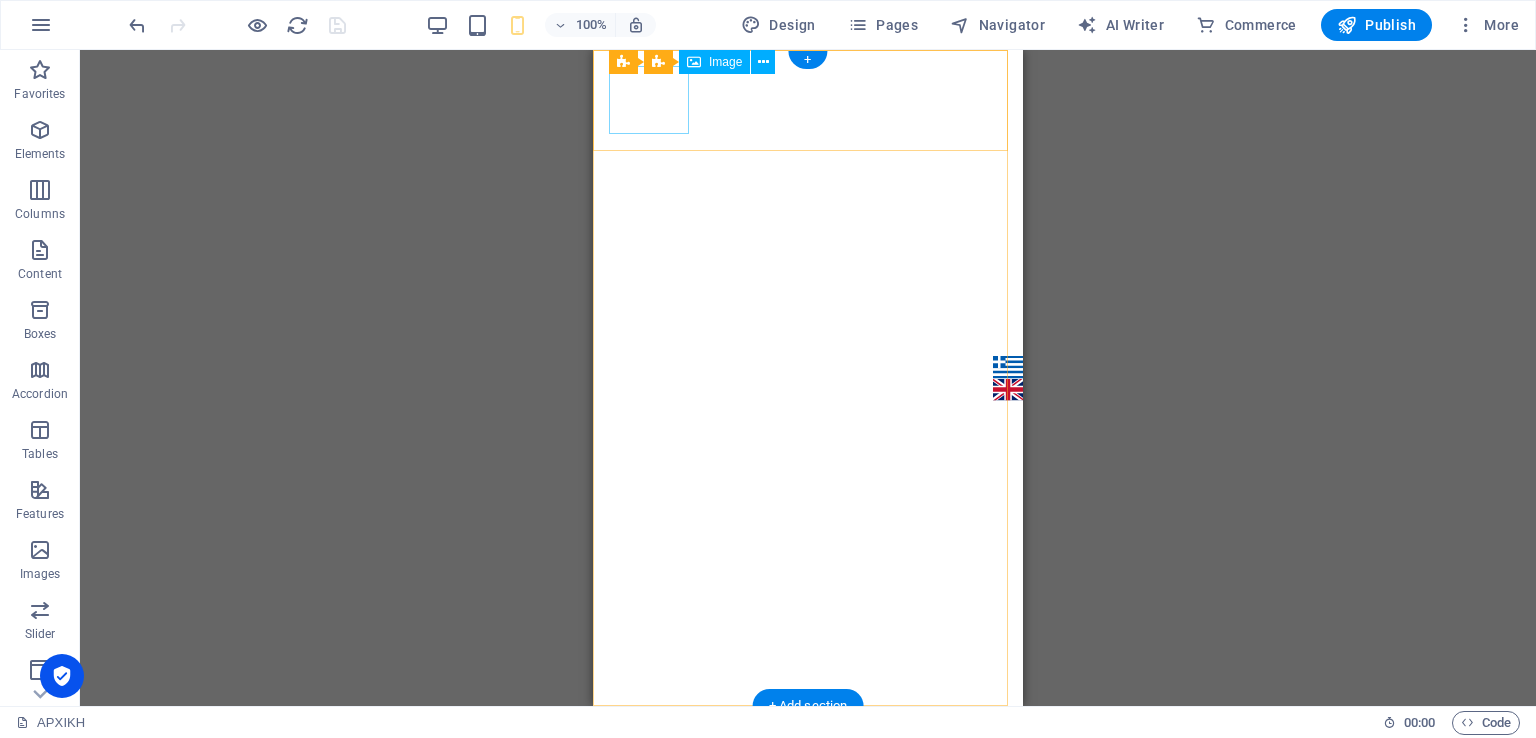 click at bounding box center (808, 756) 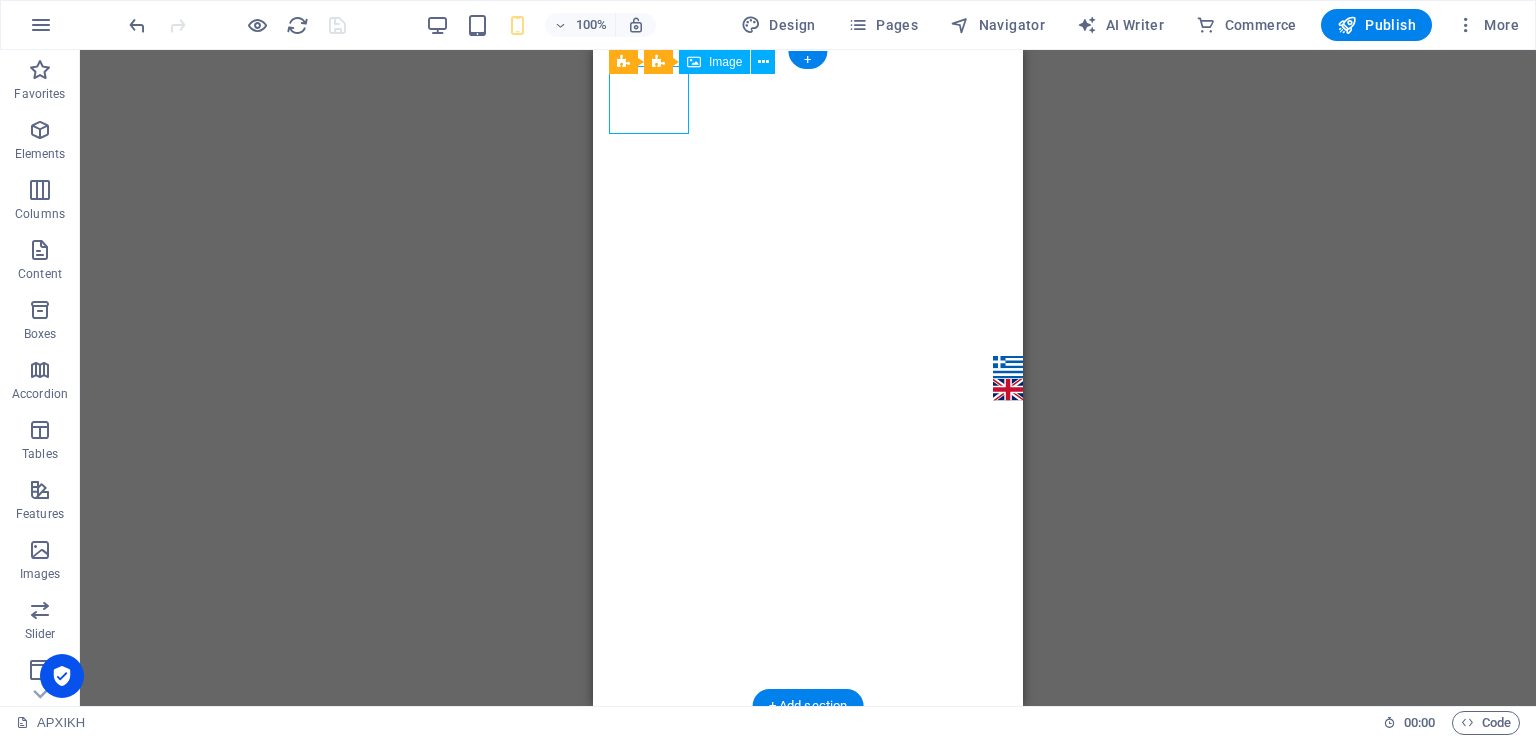 click at bounding box center [808, 756] 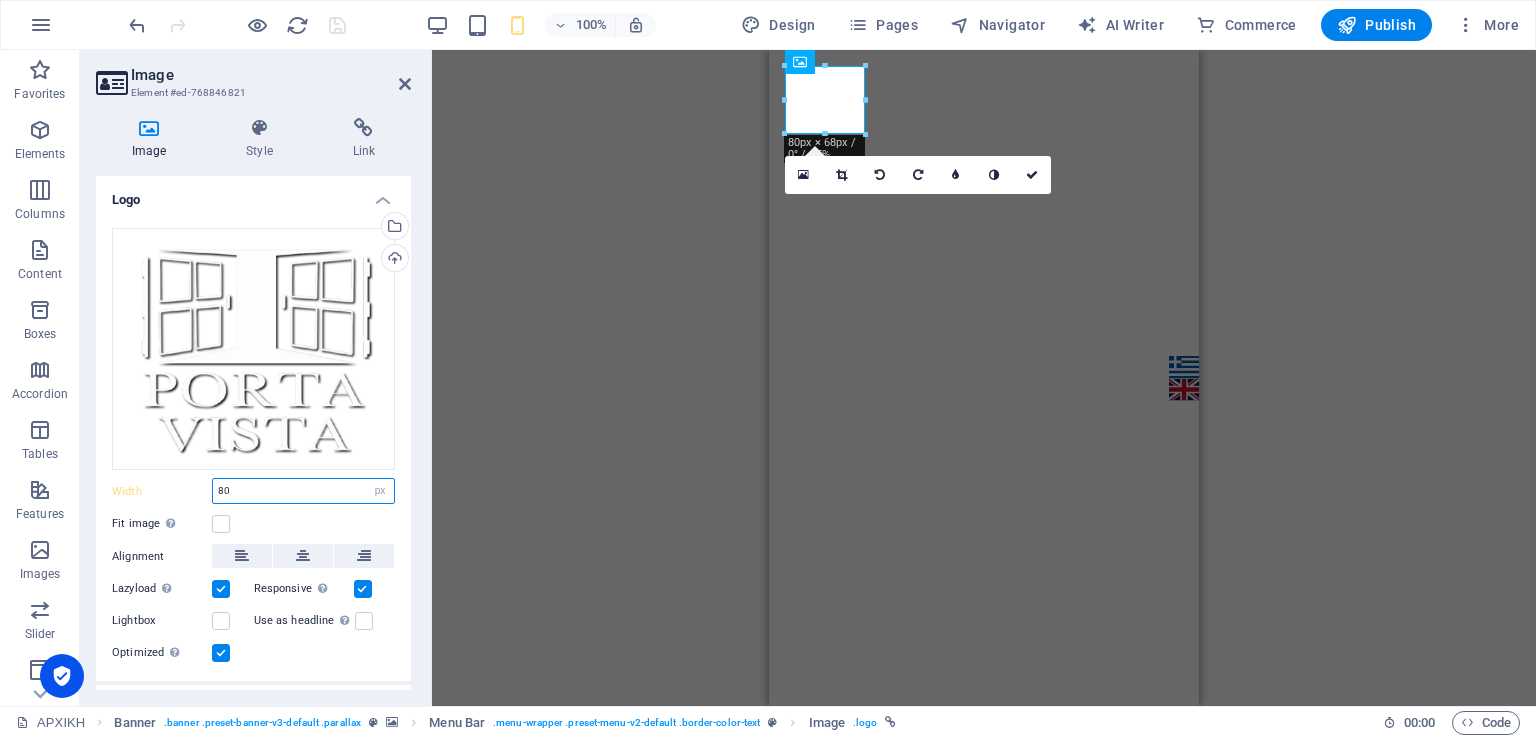 click on "80" at bounding box center (303, 491) 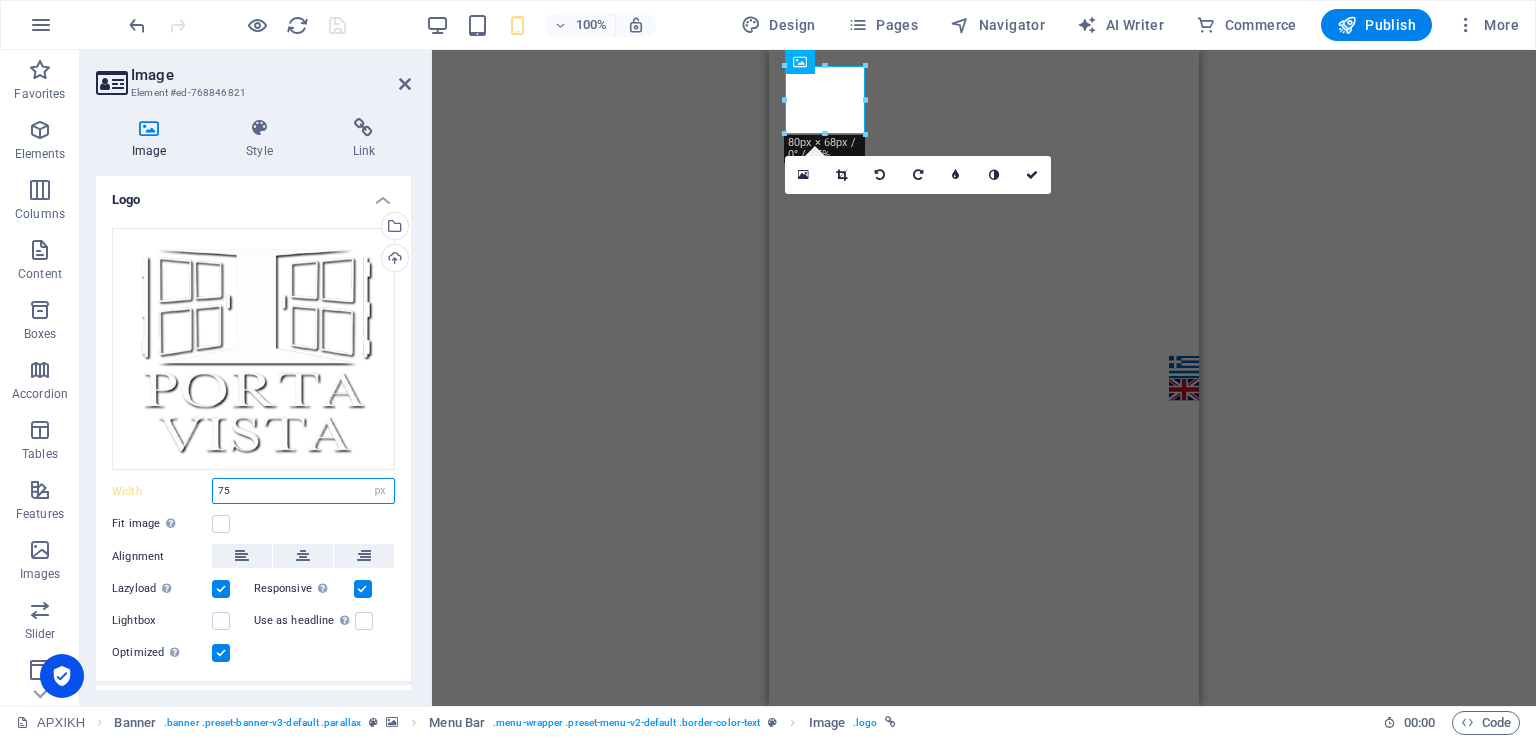 type on "75" 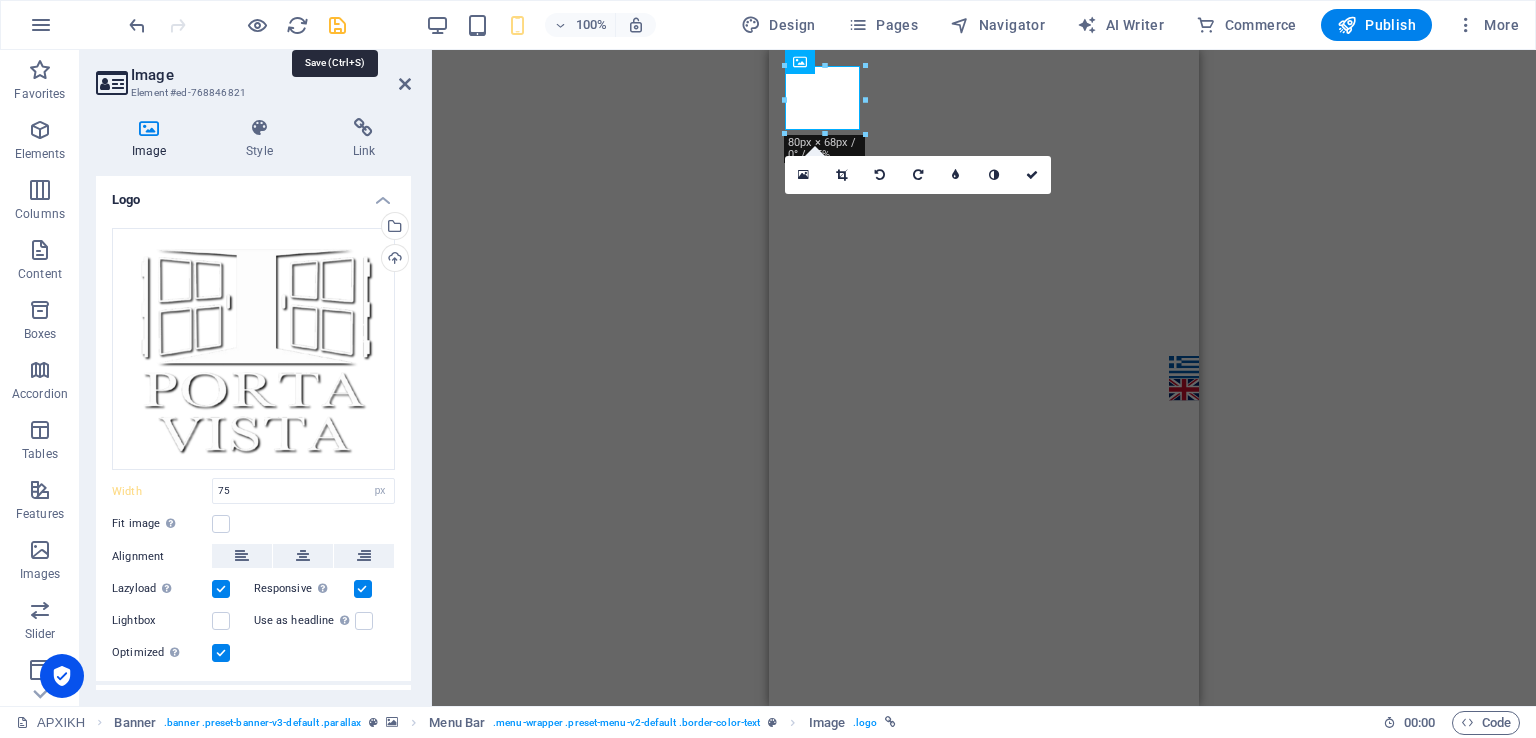 click at bounding box center (337, 25) 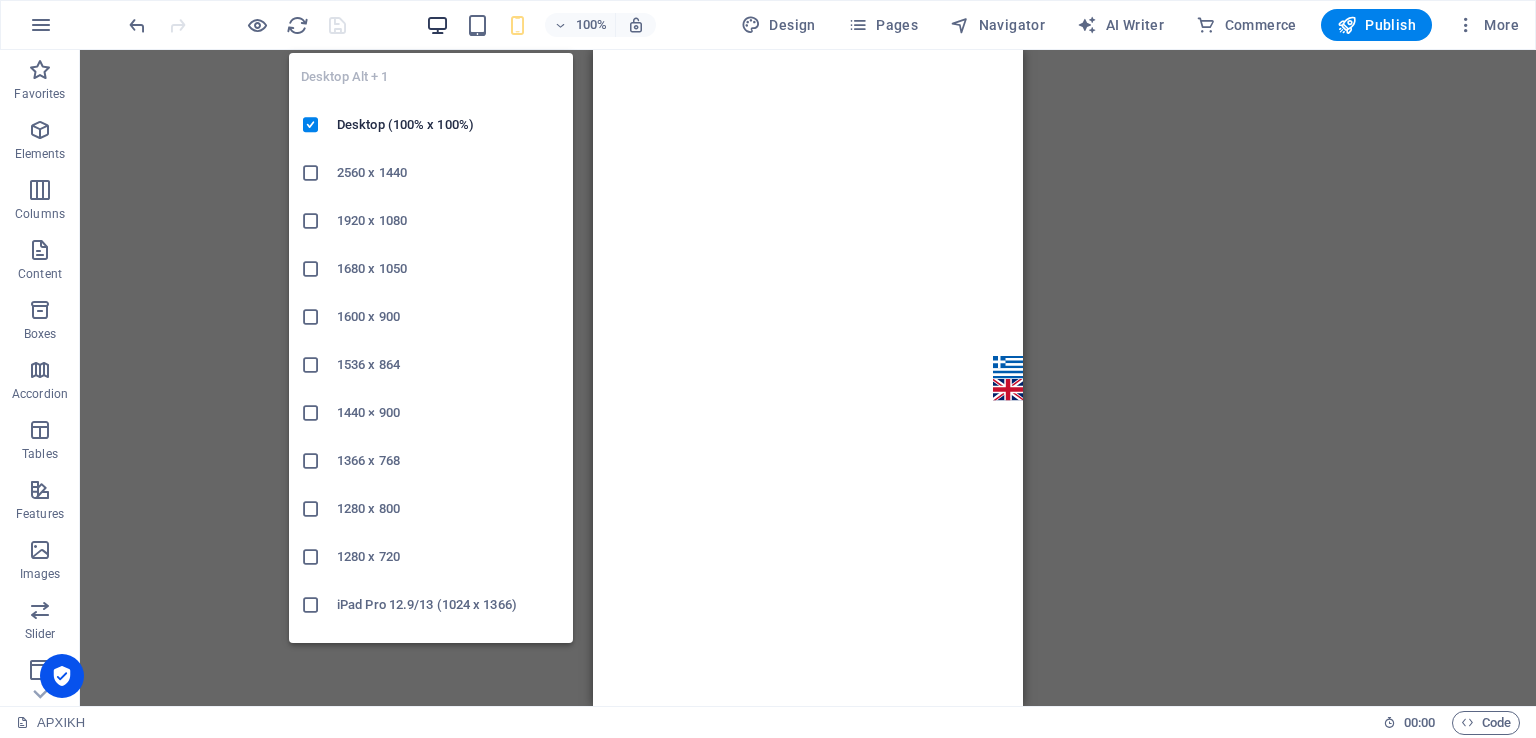 click at bounding box center (437, 25) 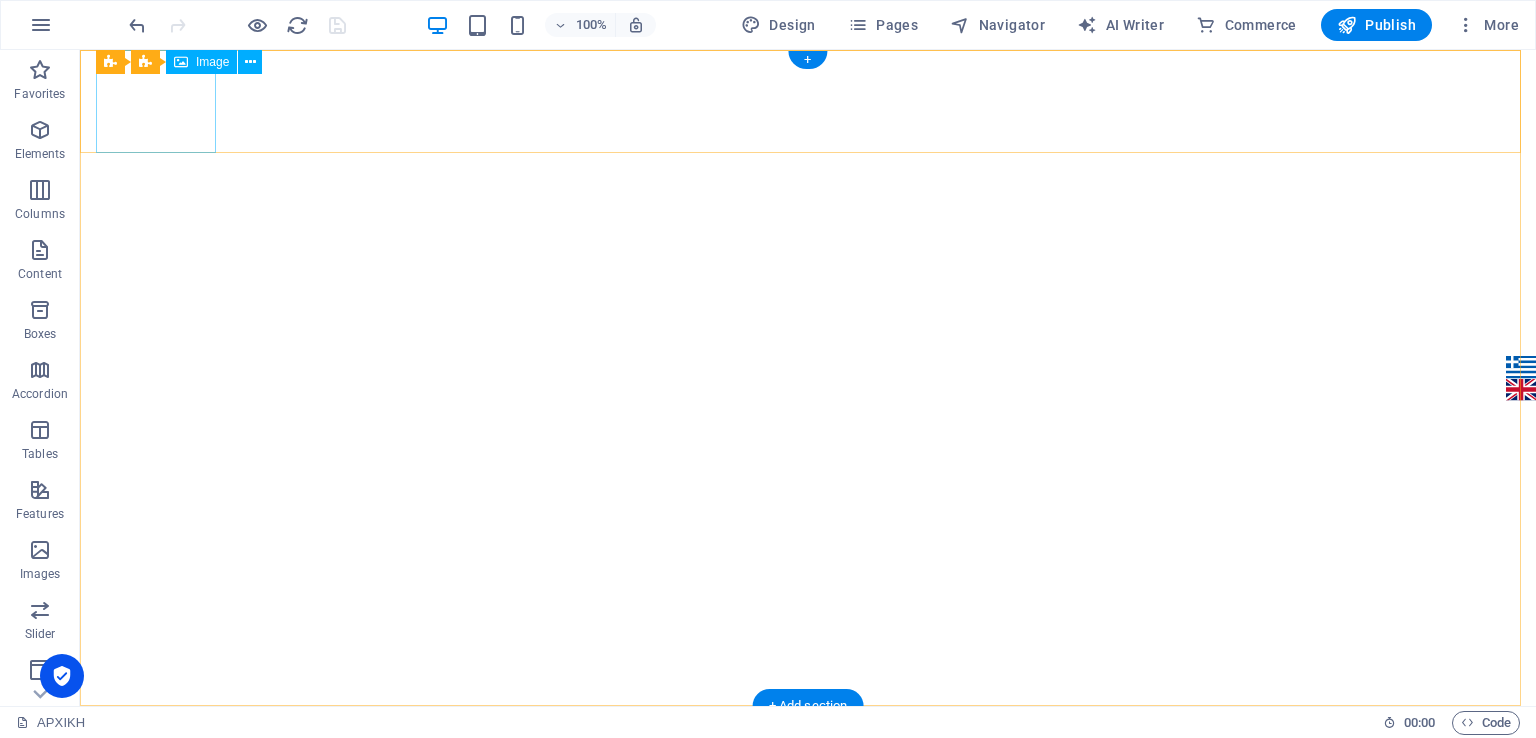 click at bounding box center (816, 757) 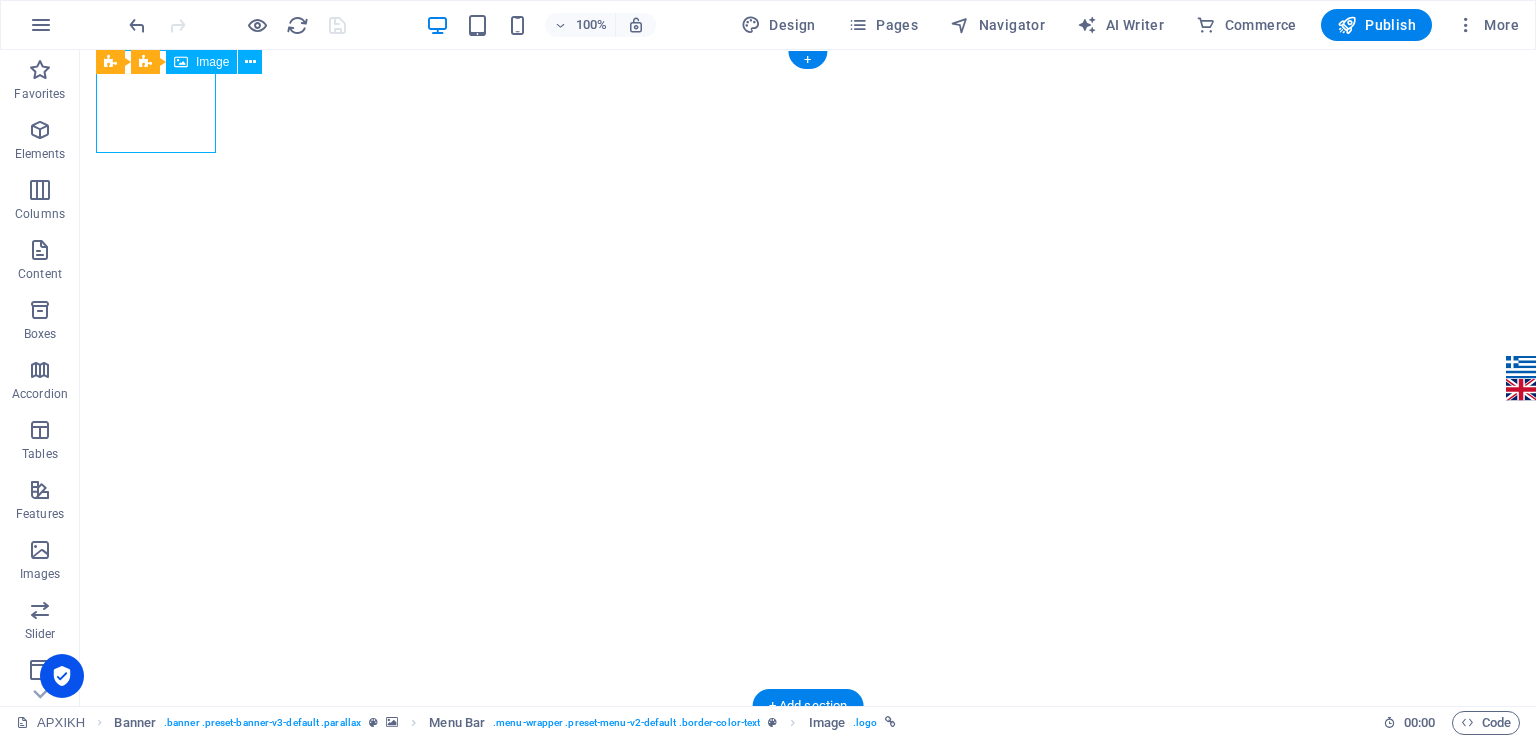click at bounding box center [816, 757] 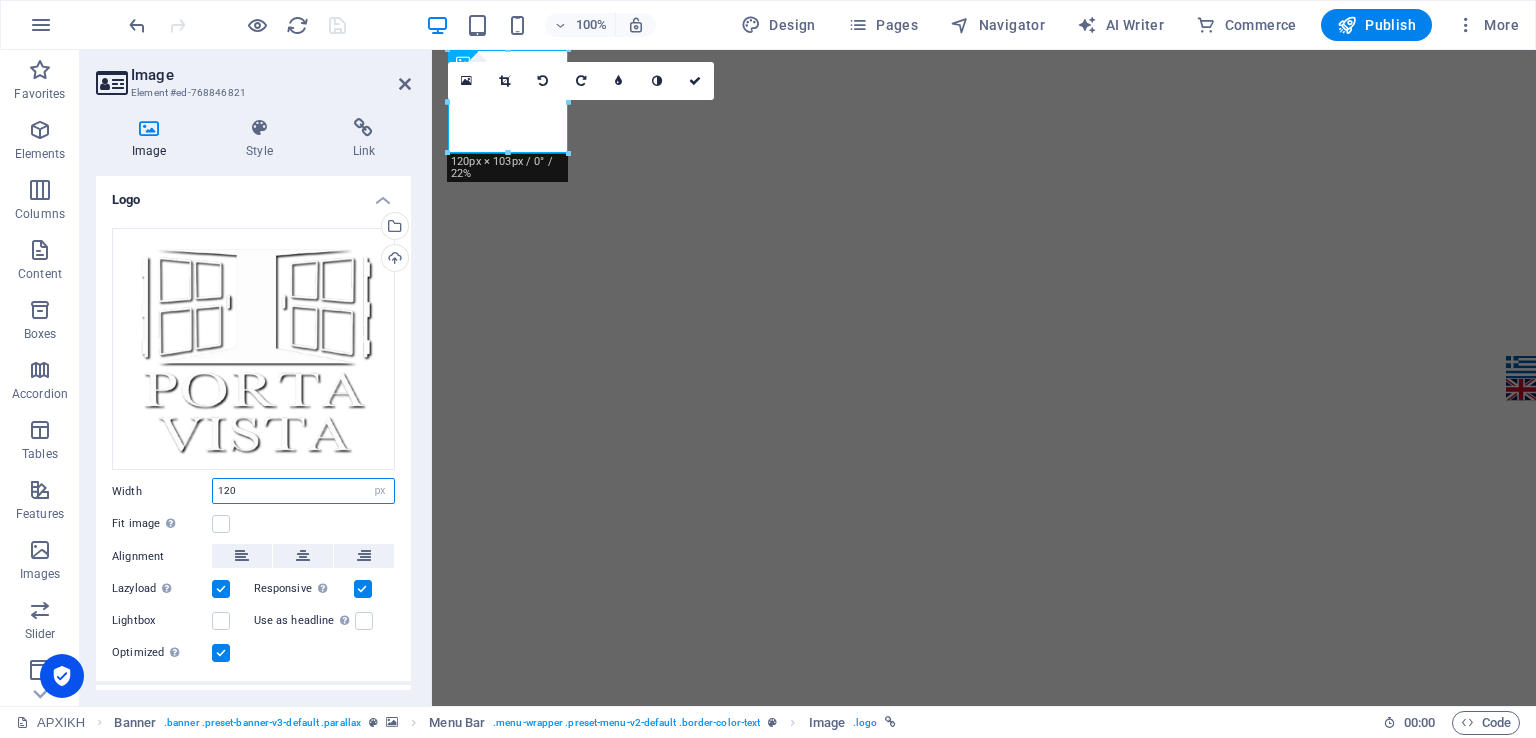 click on "120" at bounding box center [303, 491] 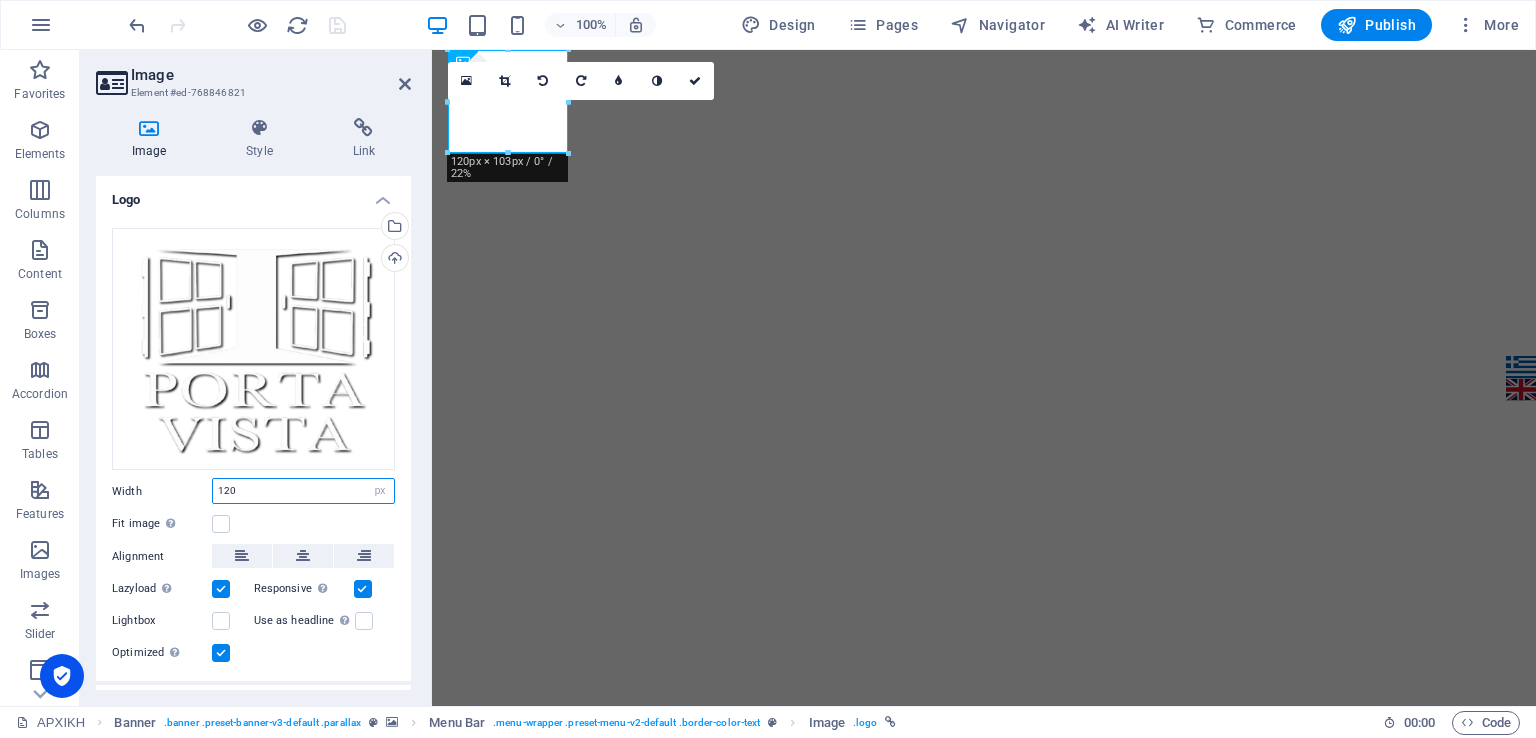 click on "120" at bounding box center [303, 491] 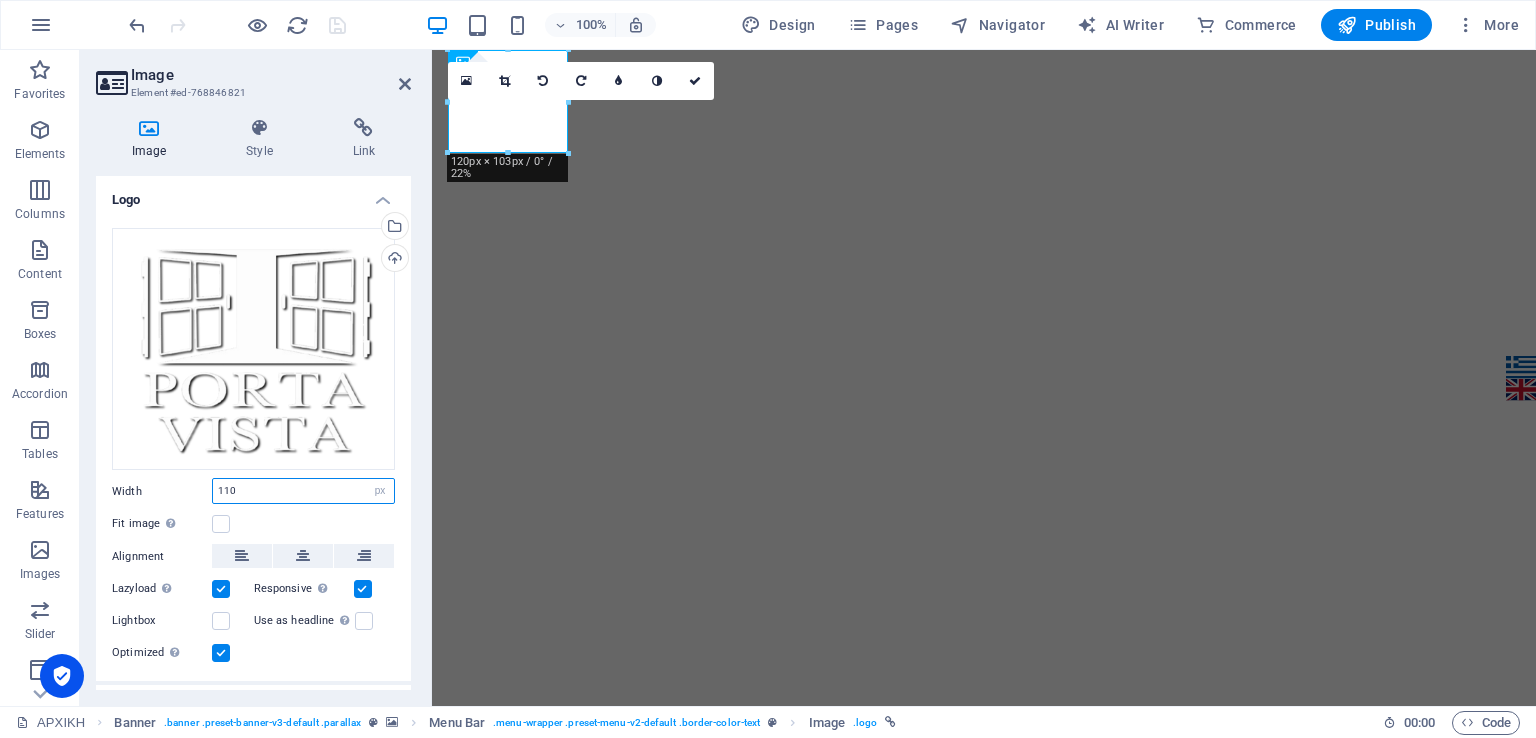 type on "110" 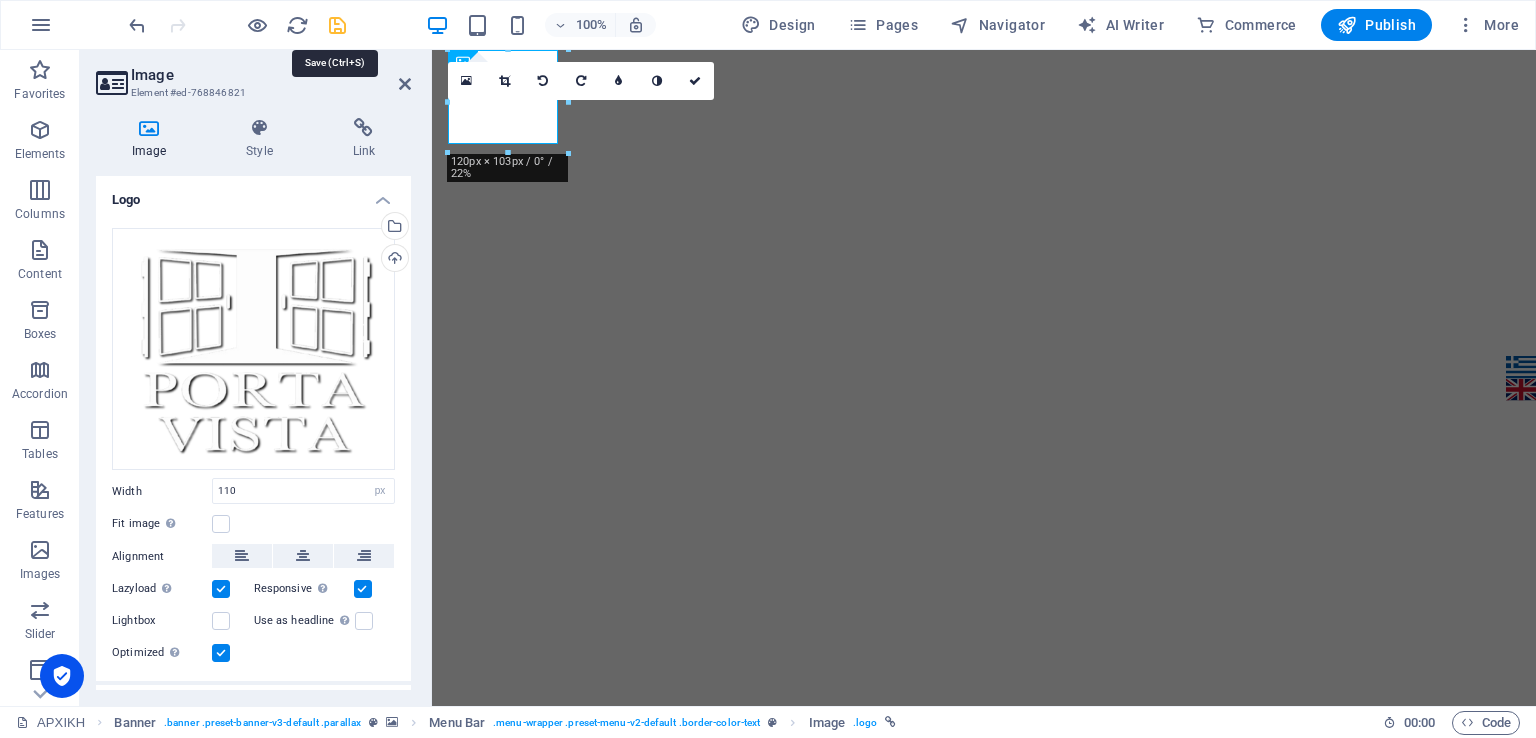 click at bounding box center [337, 25] 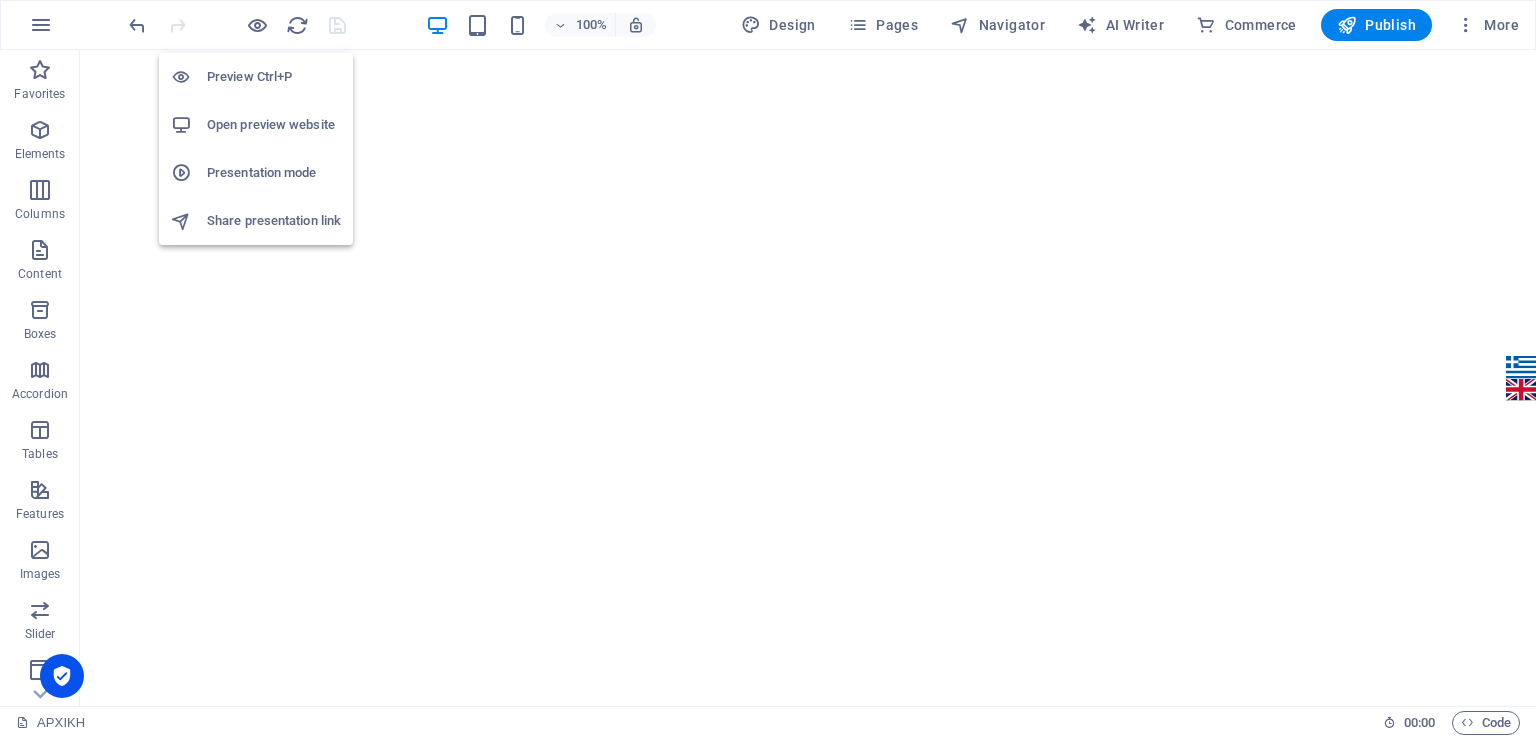 click on "Open preview website" at bounding box center (274, 125) 